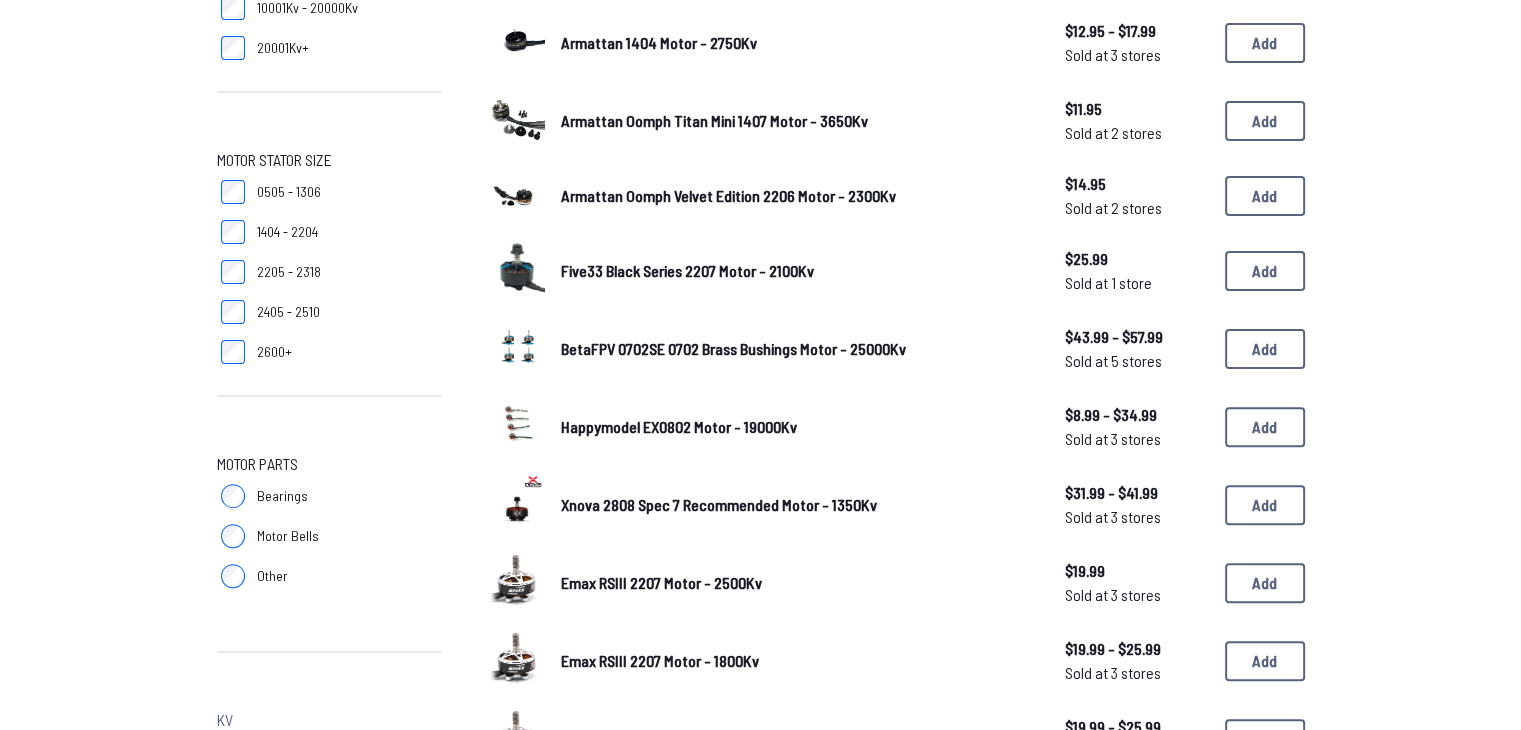 scroll, scrollTop: 700, scrollLeft: 0, axis: vertical 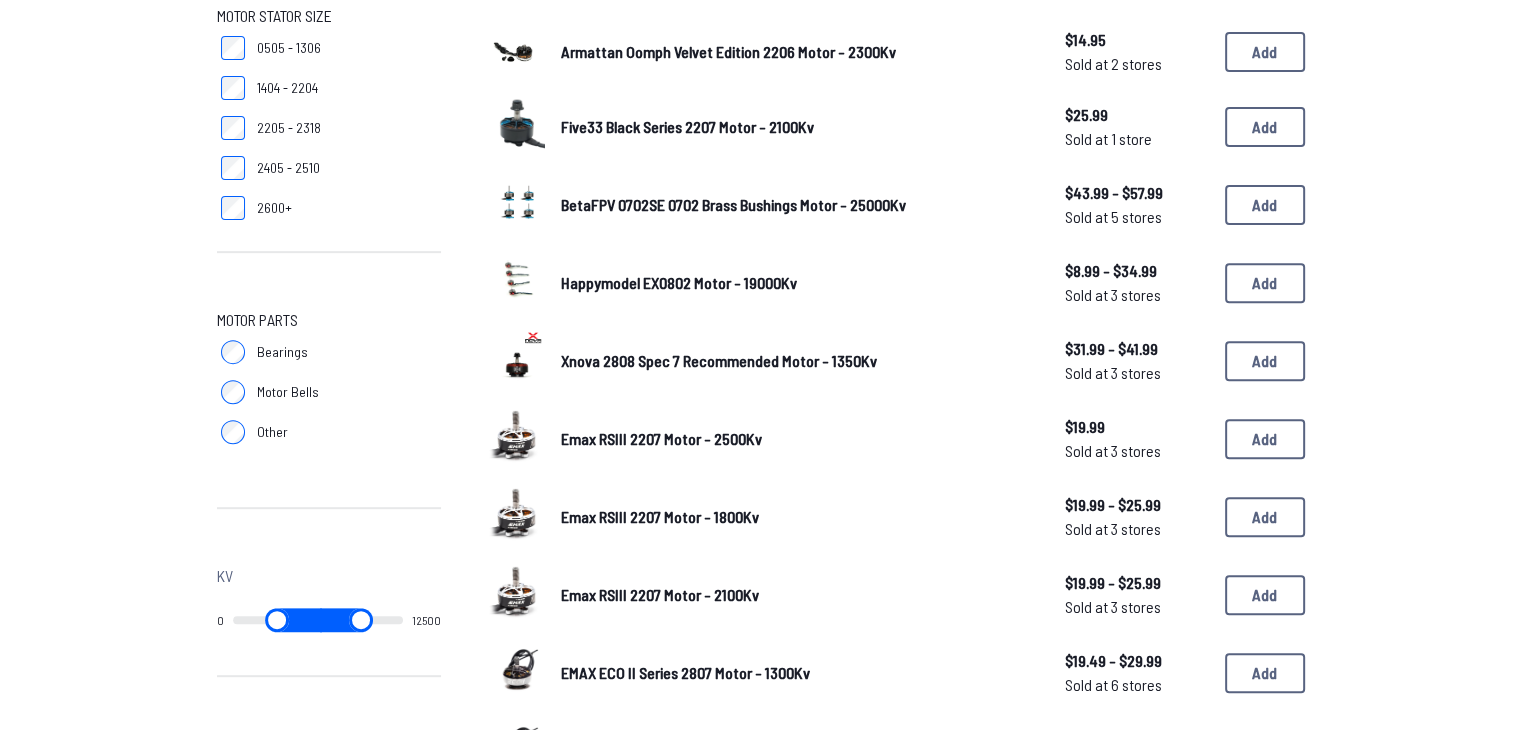 drag, startPoint x: 399, startPoint y: 623, endPoint x: 292, endPoint y: 623, distance: 107 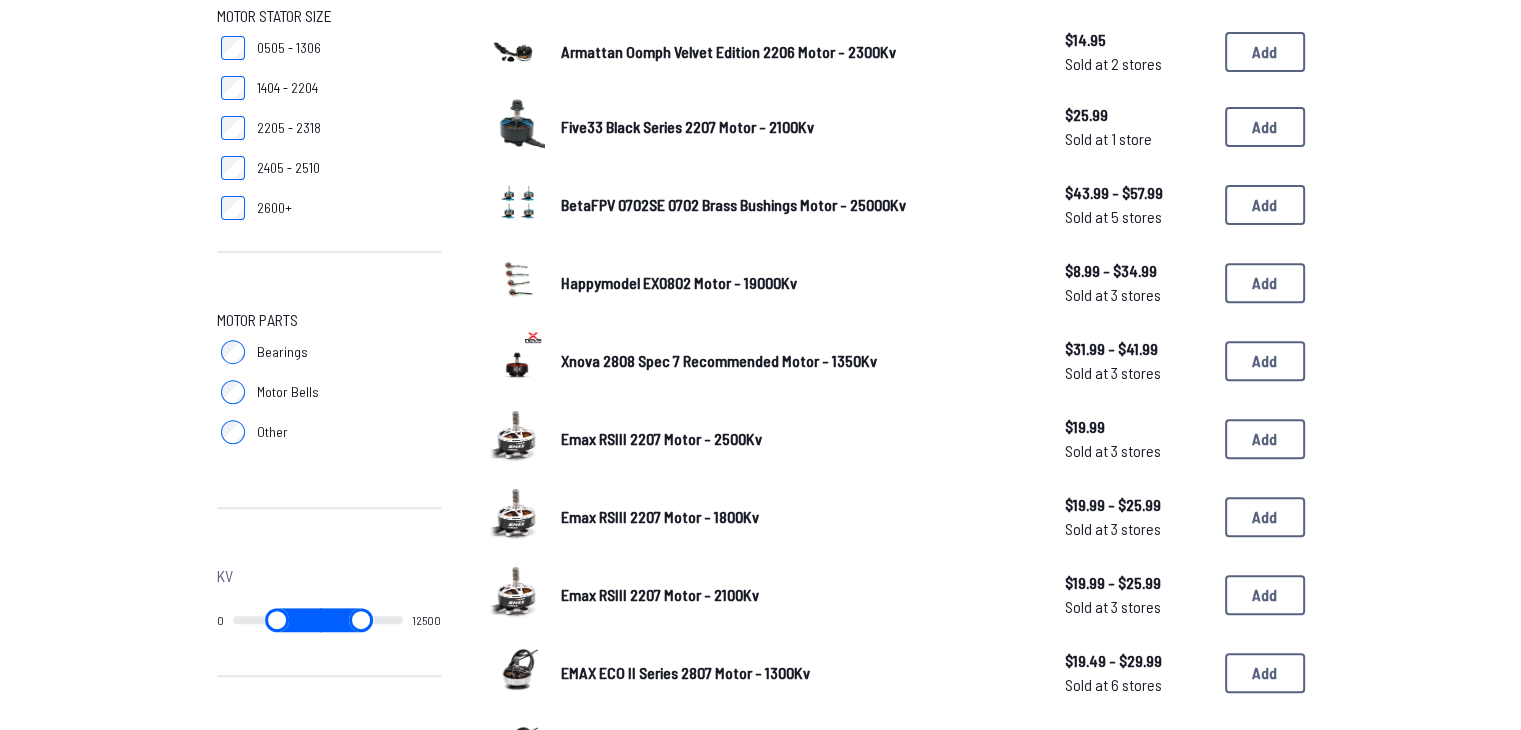 type on "*****" 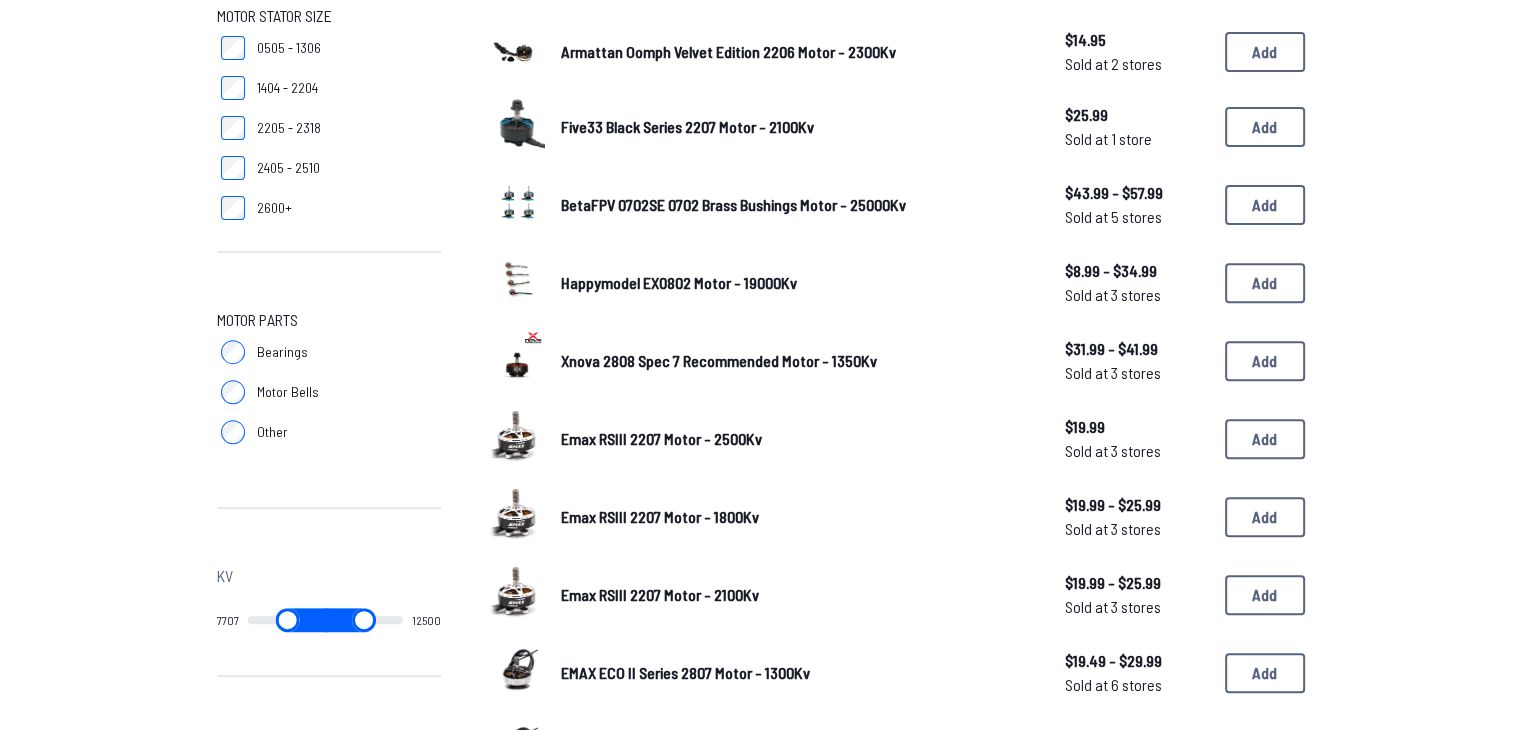type on "*" 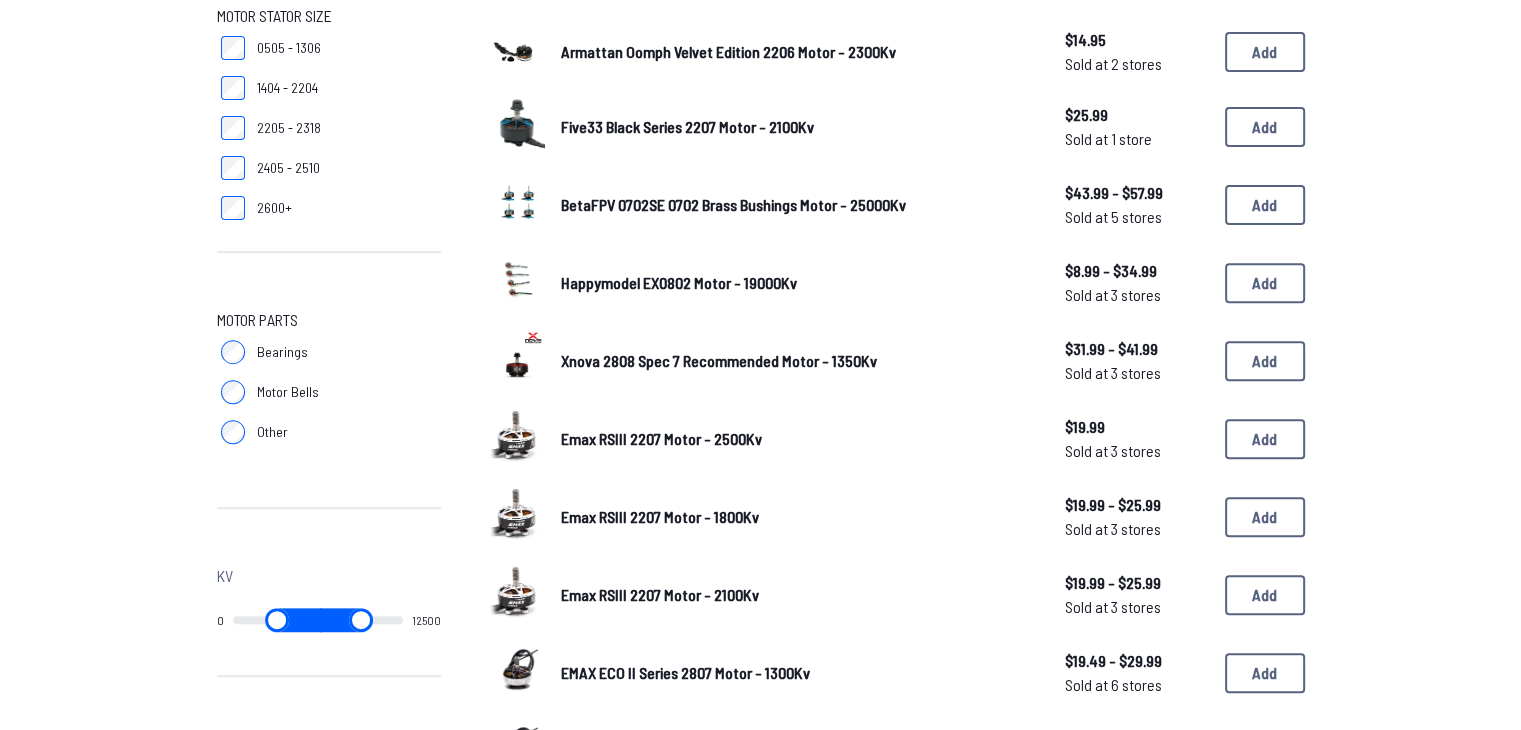 drag, startPoint x: 246, startPoint y: 617, endPoint x: 211, endPoint y: 621, distance: 35.22783 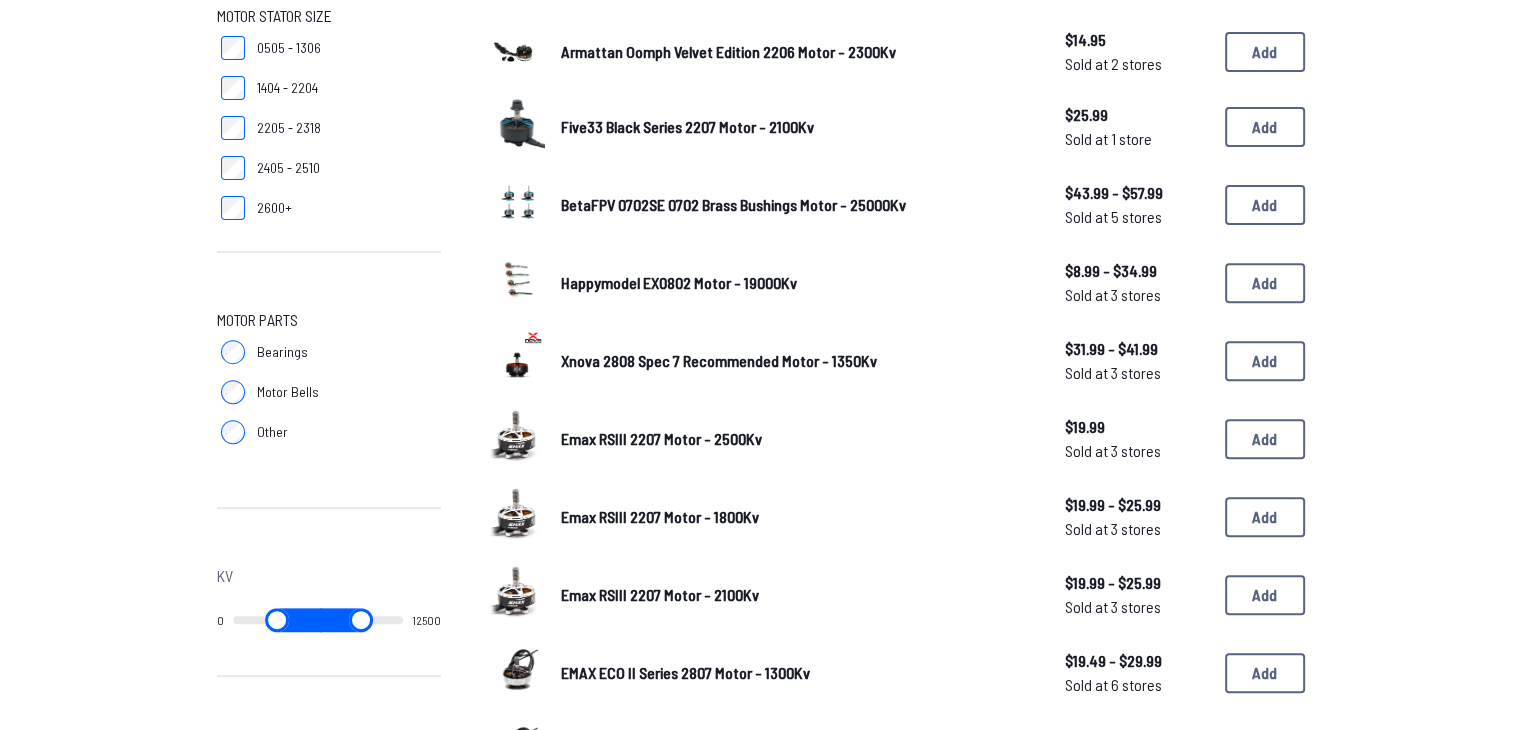 click at bounding box center (277, 620) 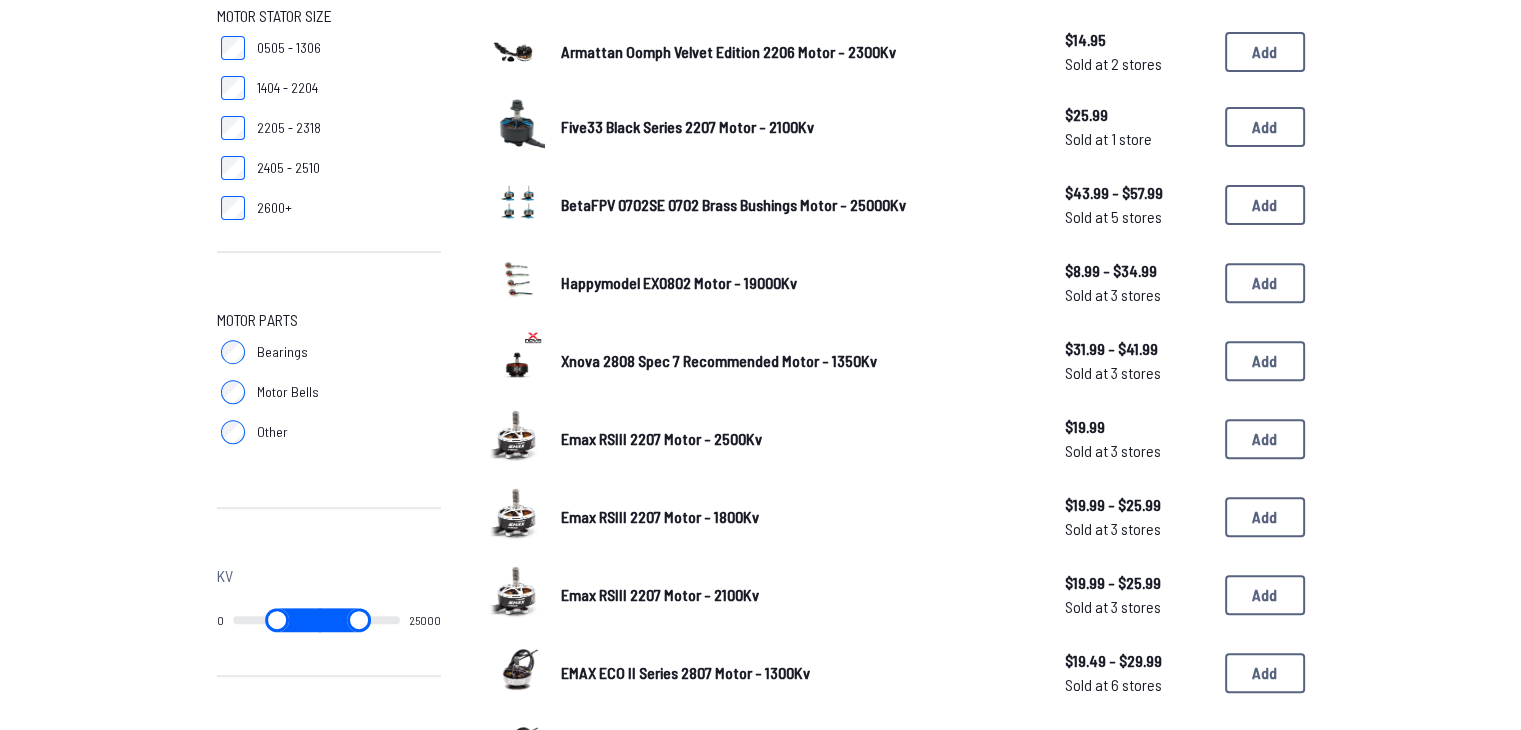 drag, startPoint x: 325, startPoint y: 615, endPoint x: 432, endPoint y: 450, distance: 196.65706 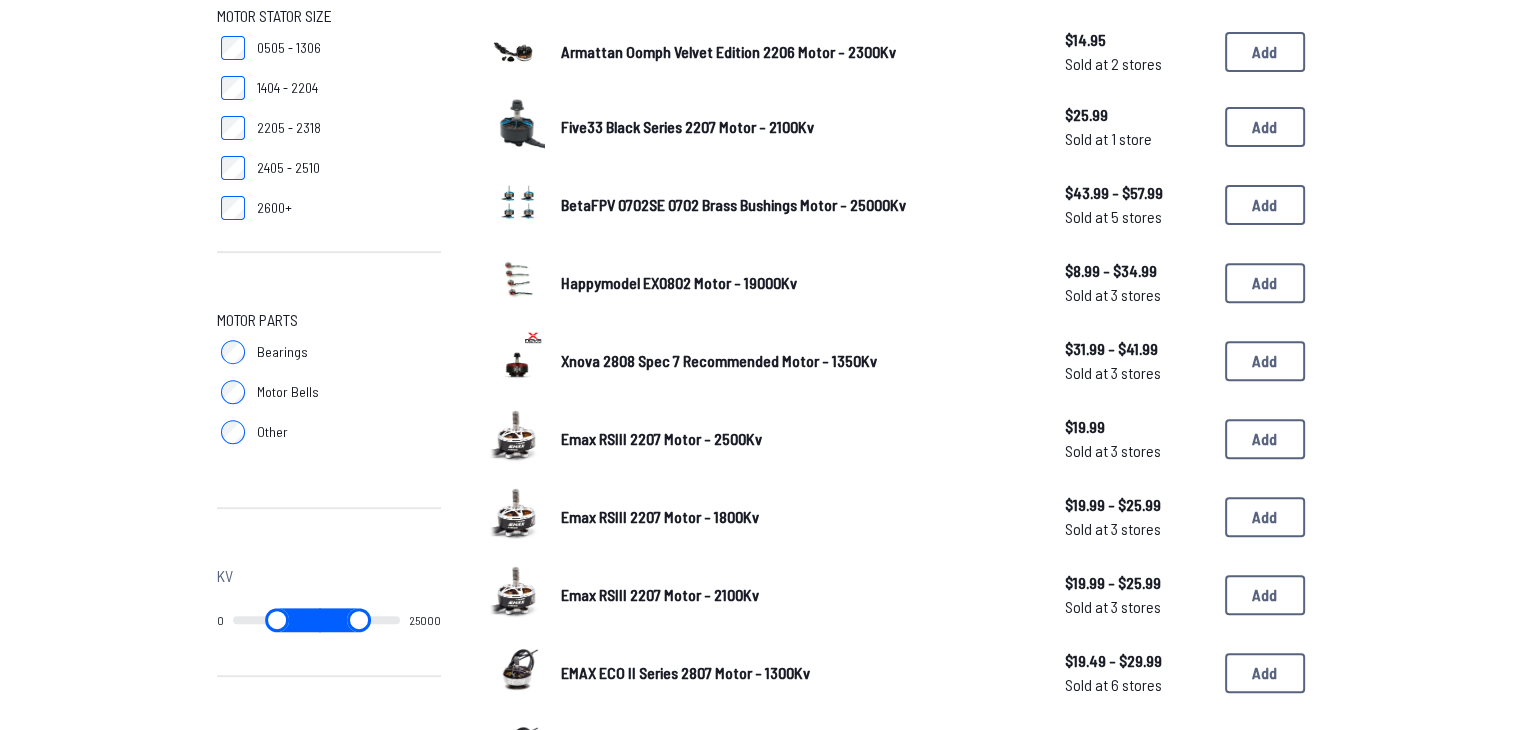 type on "*****" 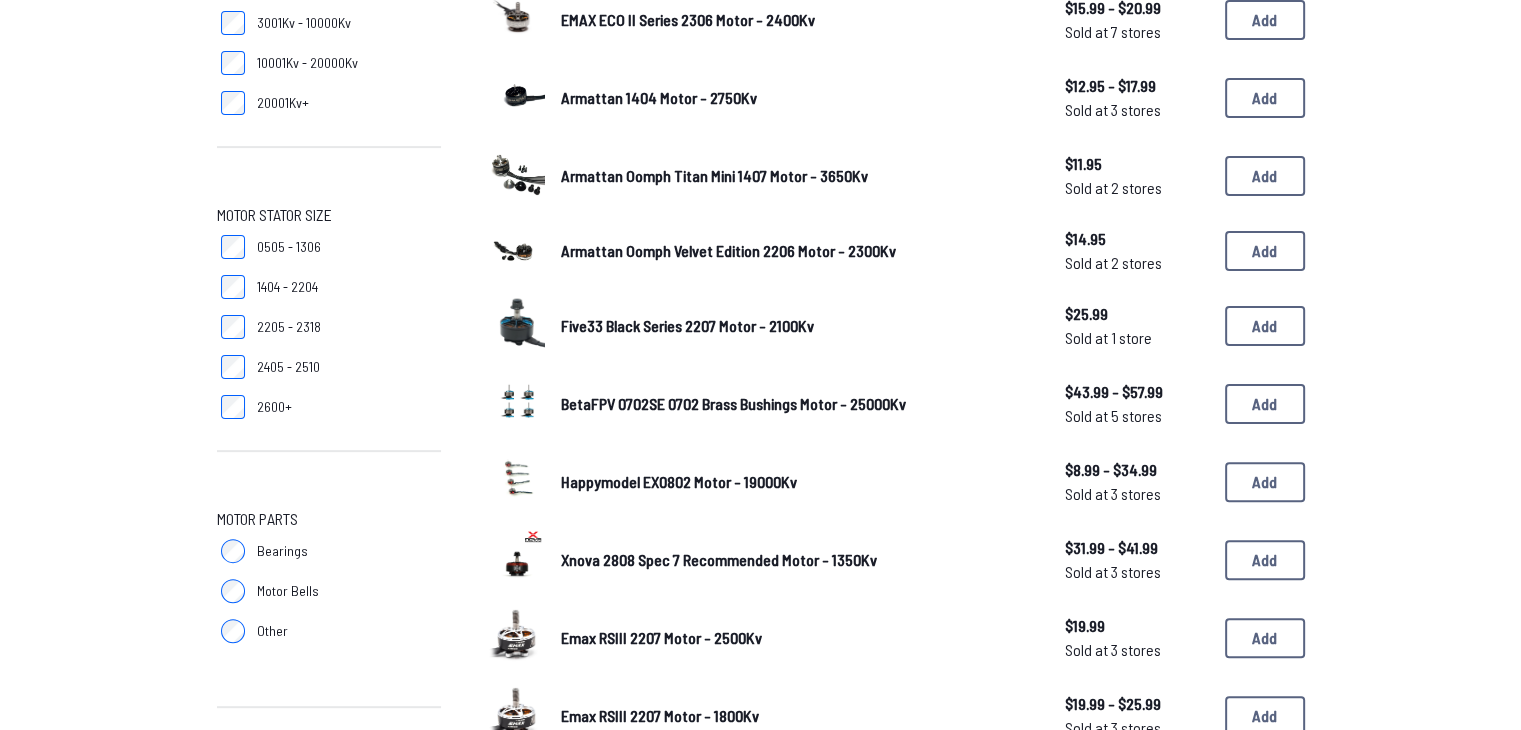 scroll, scrollTop: 500, scrollLeft: 0, axis: vertical 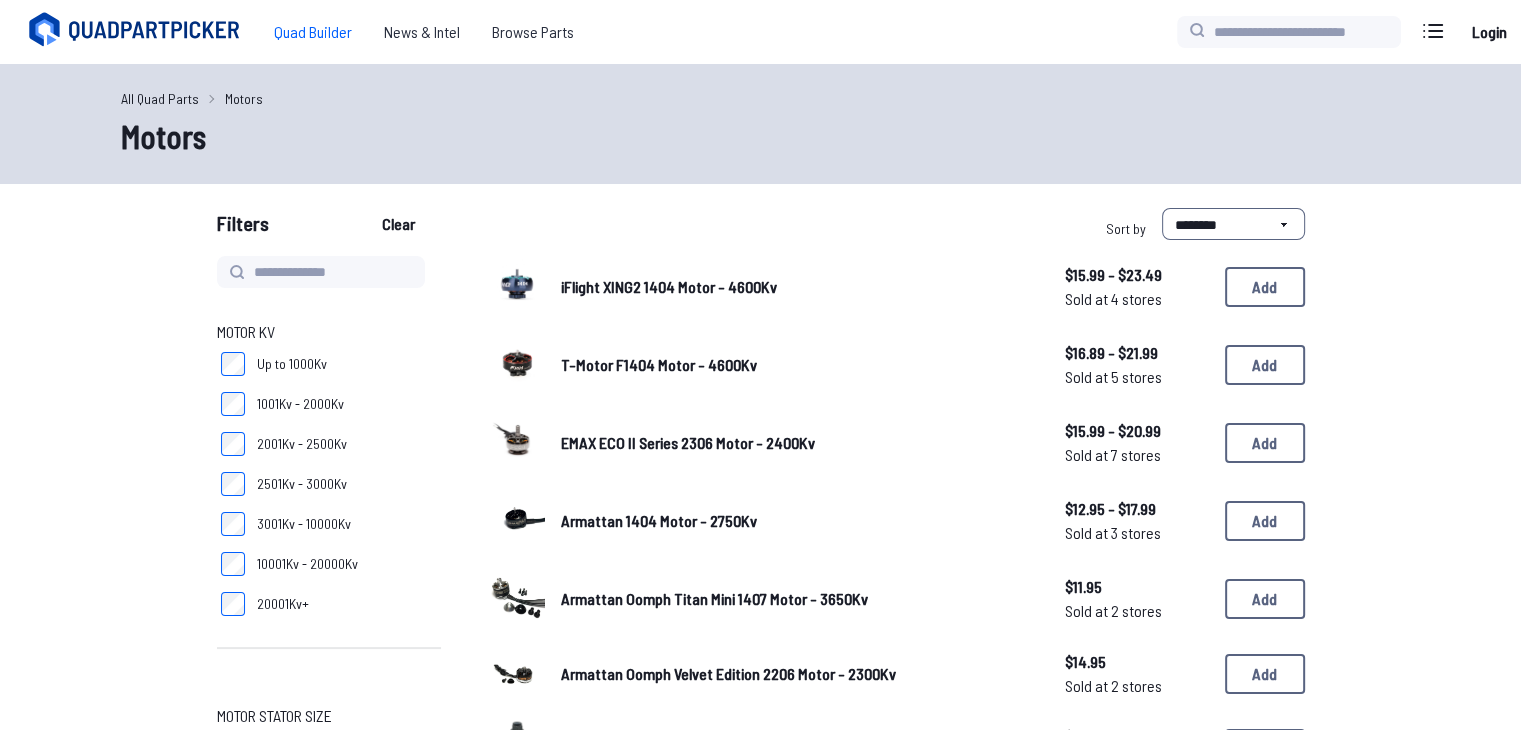 click on "Quad Builder" at bounding box center [313, 32] 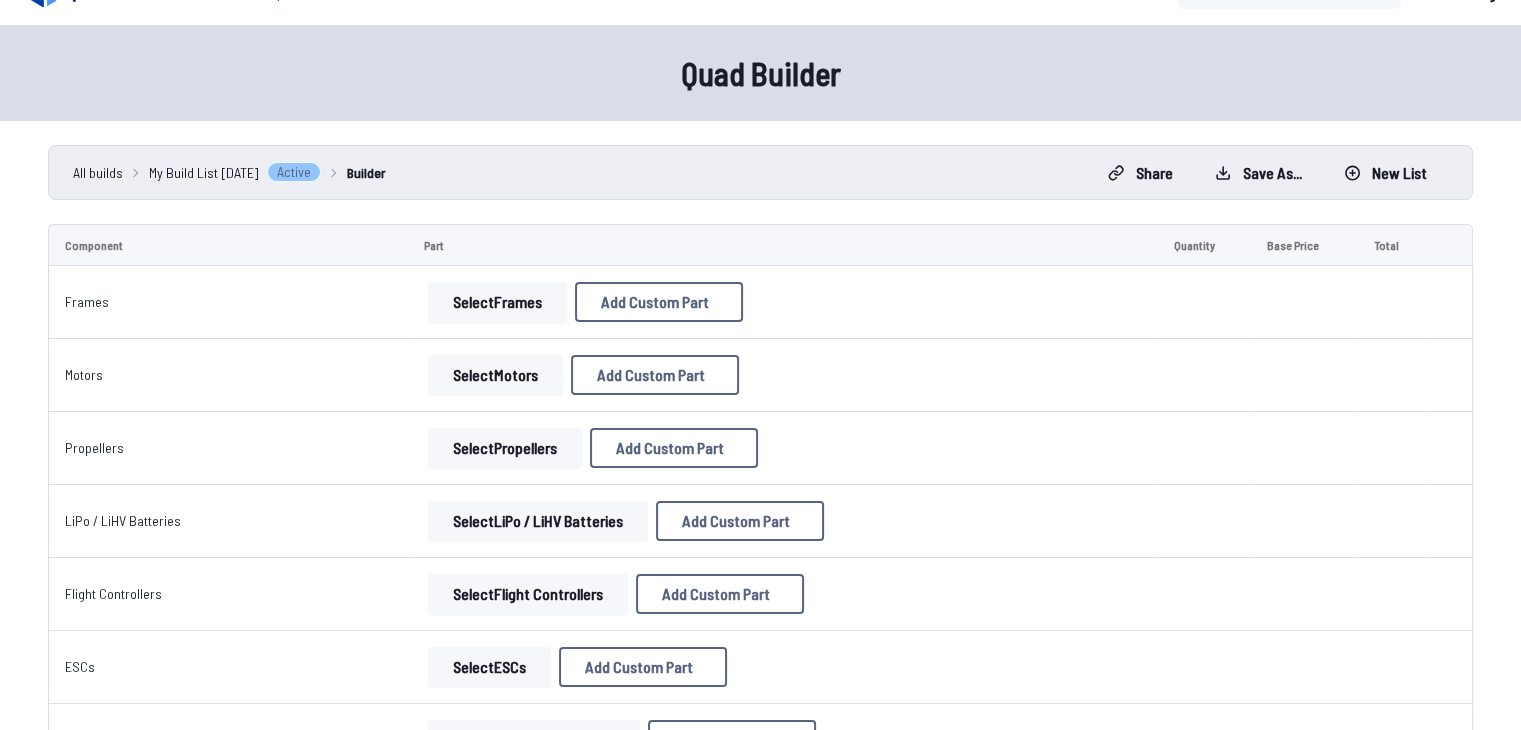 scroll, scrollTop: 200, scrollLeft: 0, axis: vertical 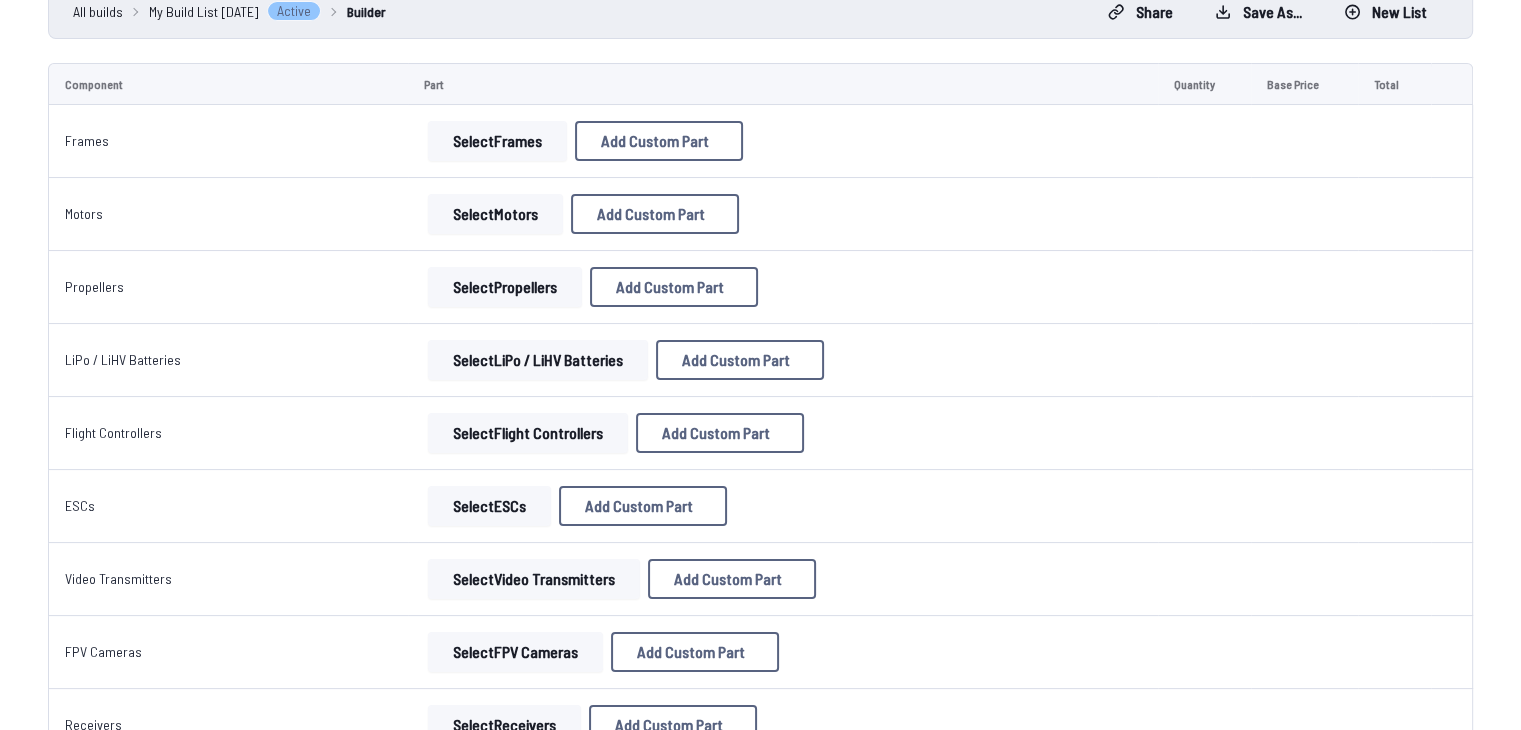 click on "Select  Propellers" at bounding box center (505, 287) 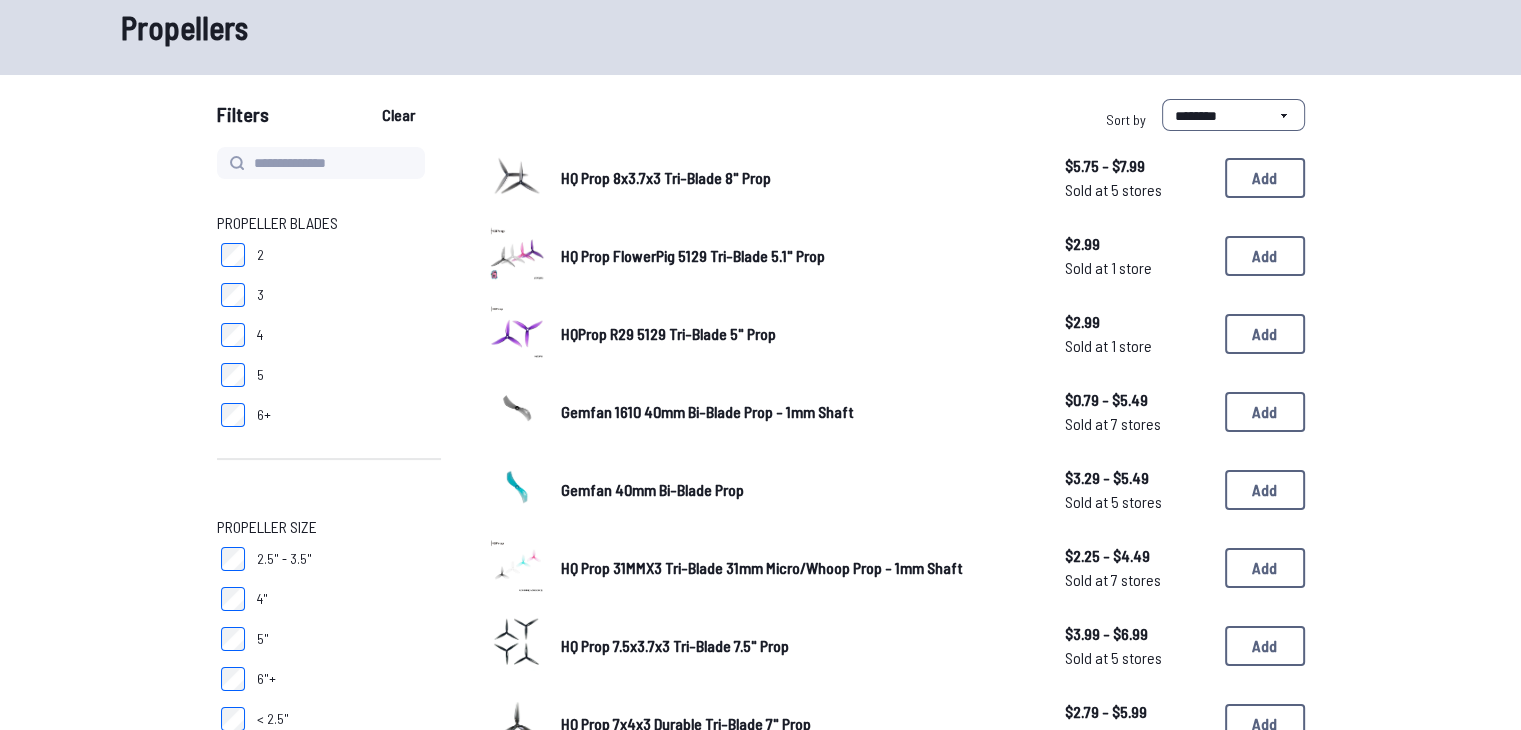 scroll, scrollTop: 100, scrollLeft: 0, axis: vertical 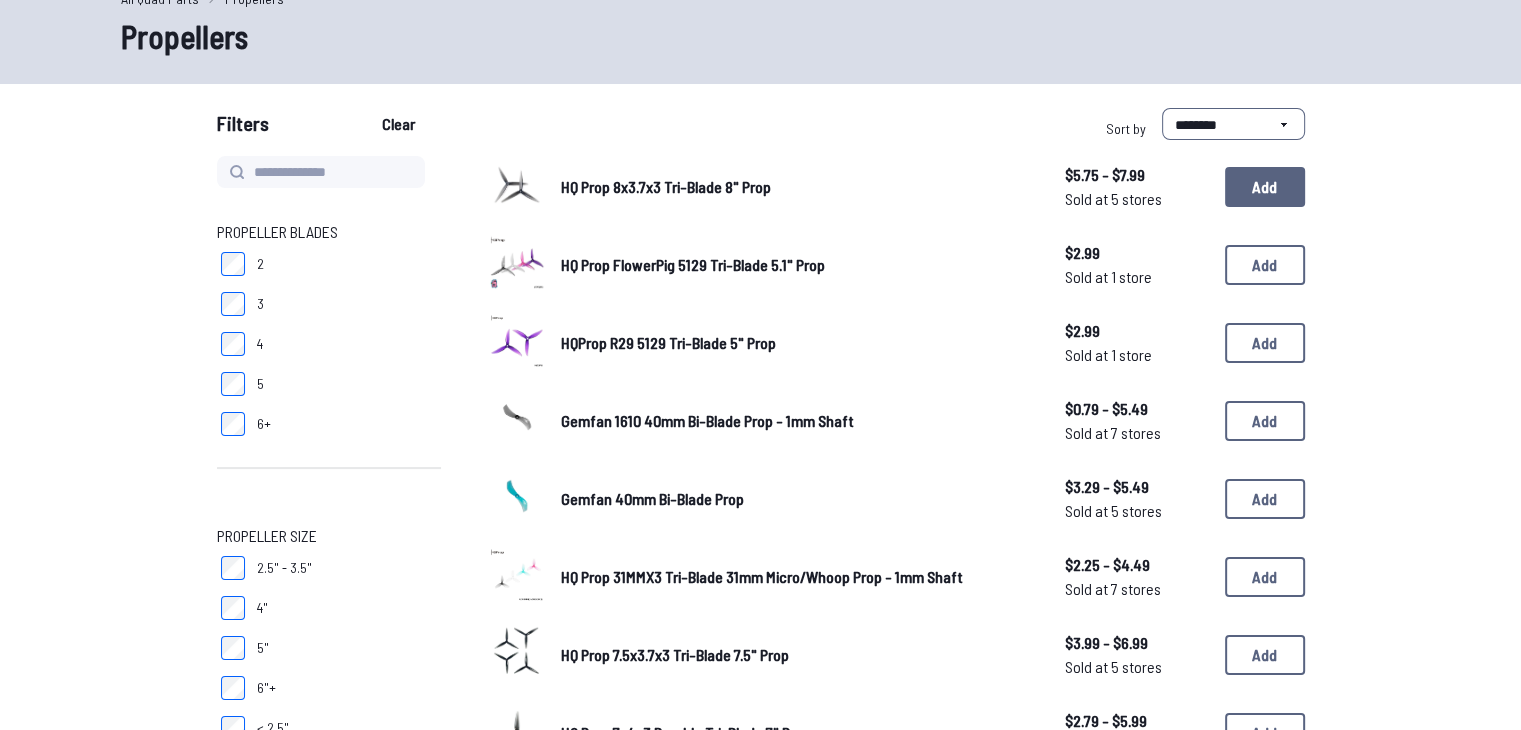 click on "Add" at bounding box center [1265, 187] 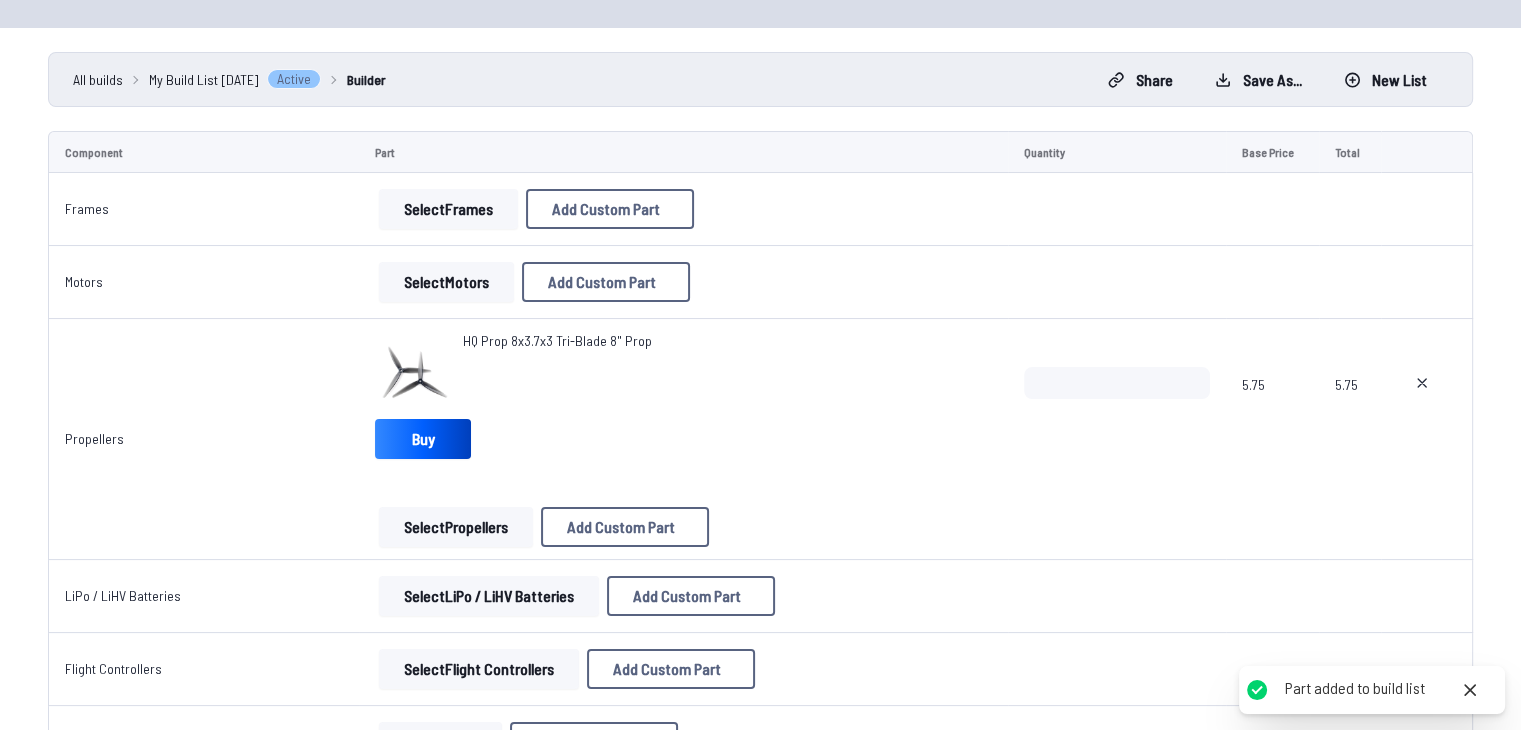 scroll, scrollTop: 136, scrollLeft: 0, axis: vertical 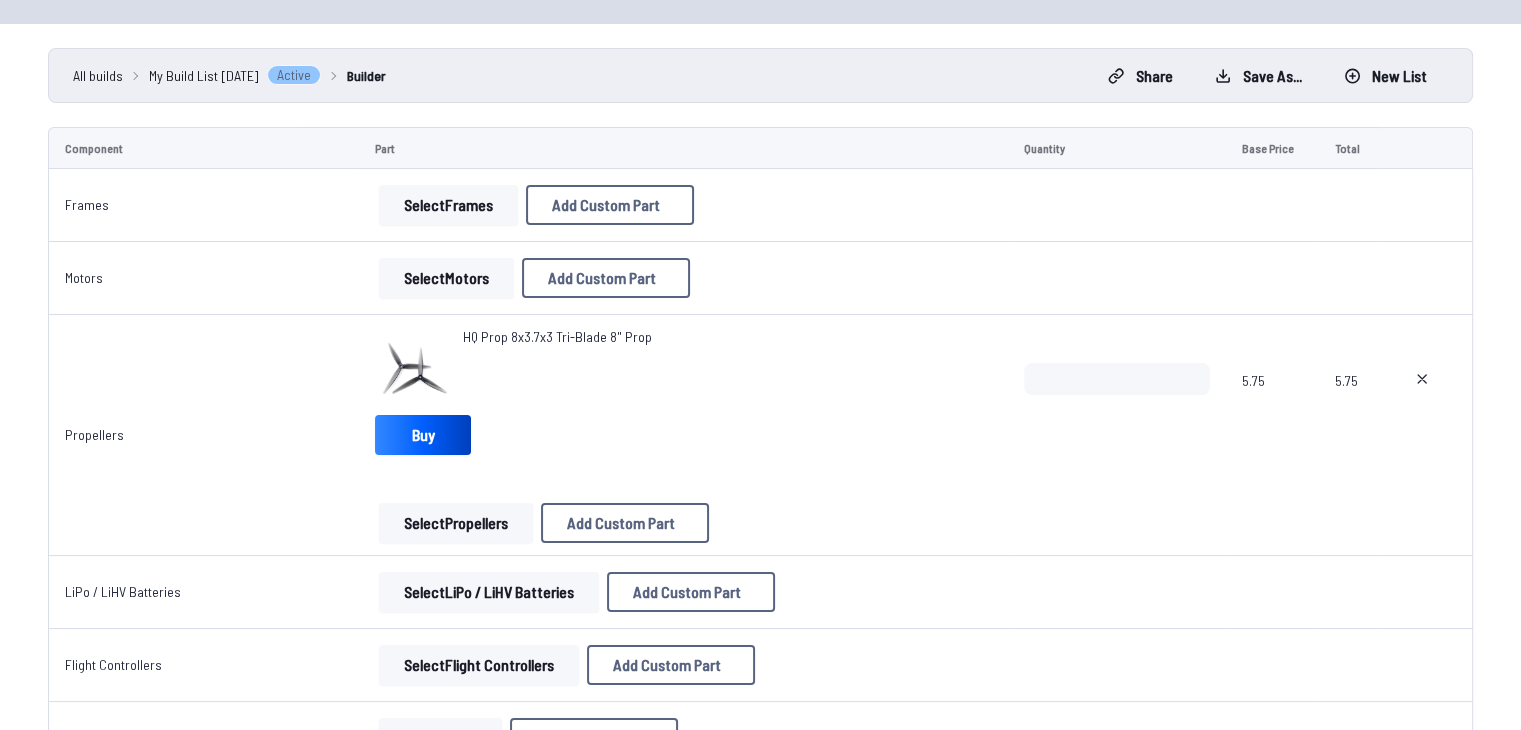 click on "Select  Motors" at bounding box center (446, 278) 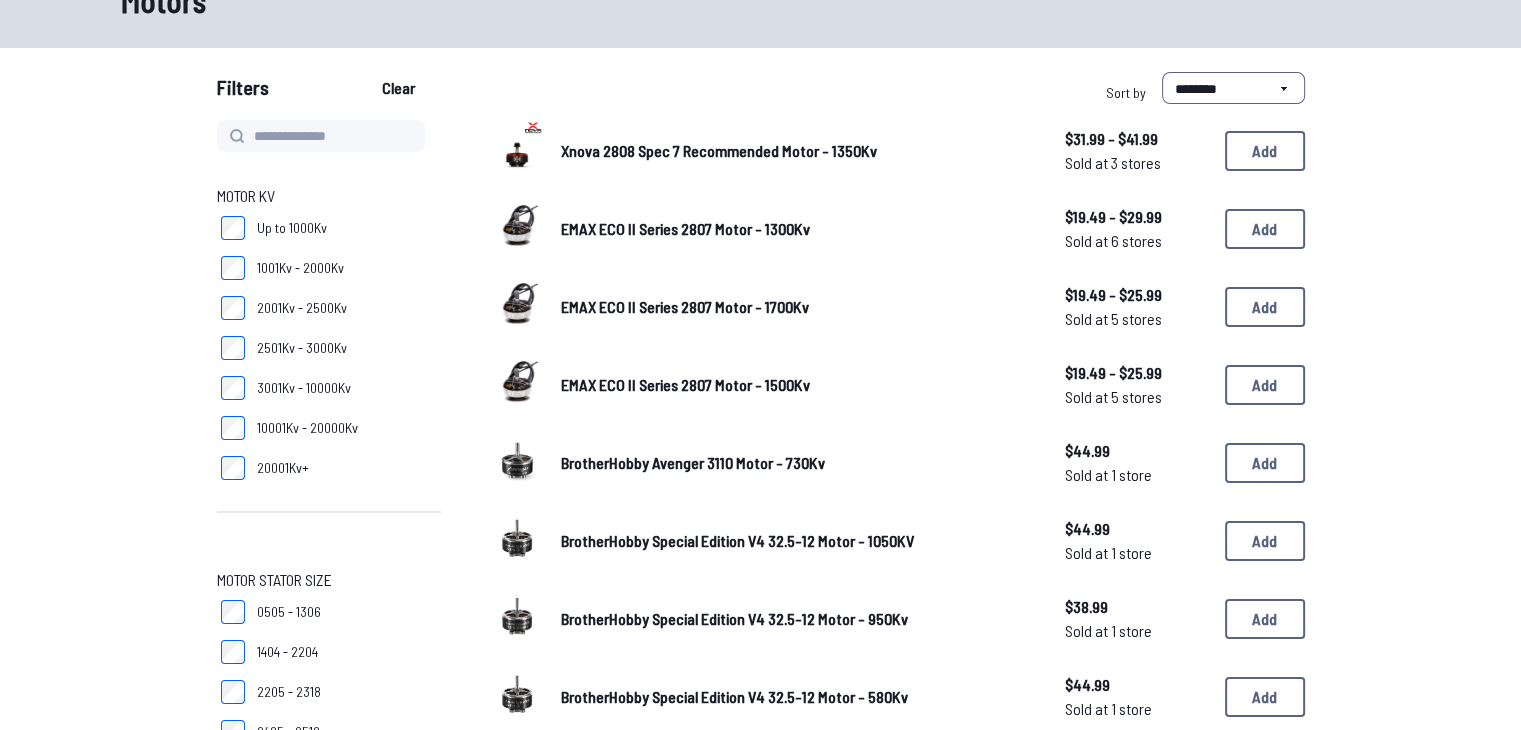 scroll, scrollTop: 0, scrollLeft: 0, axis: both 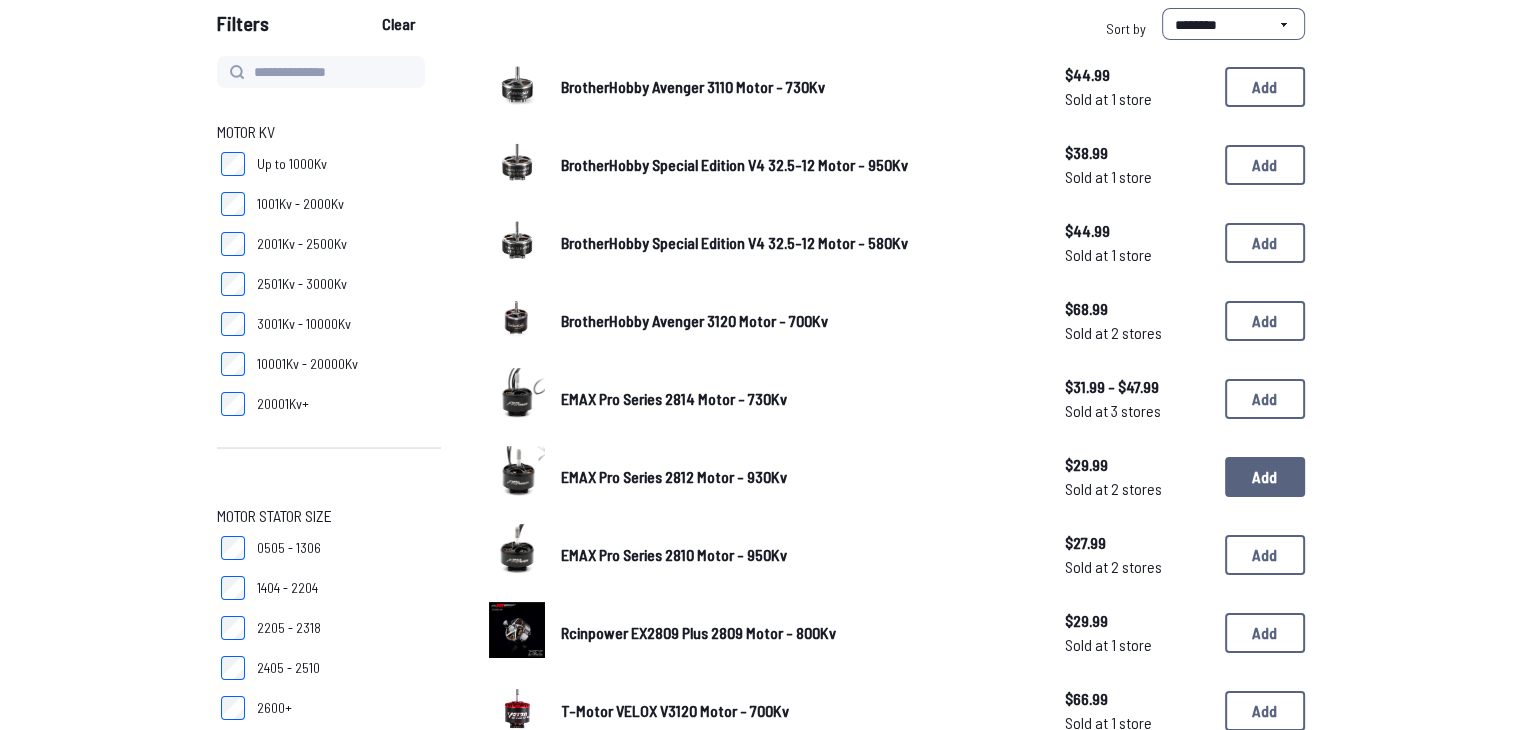 click on "Add" at bounding box center [1265, 477] 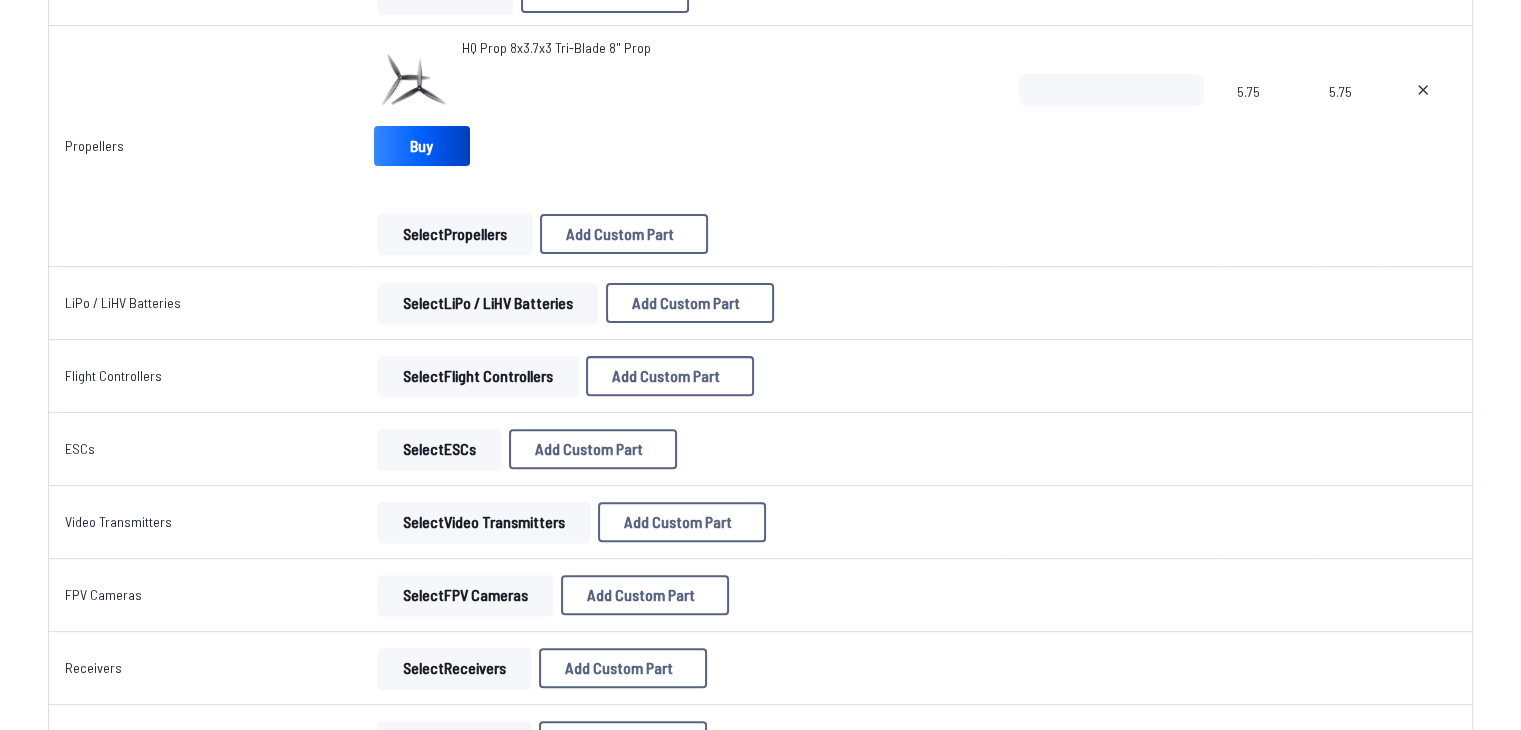 scroll, scrollTop: 600, scrollLeft: 0, axis: vertical 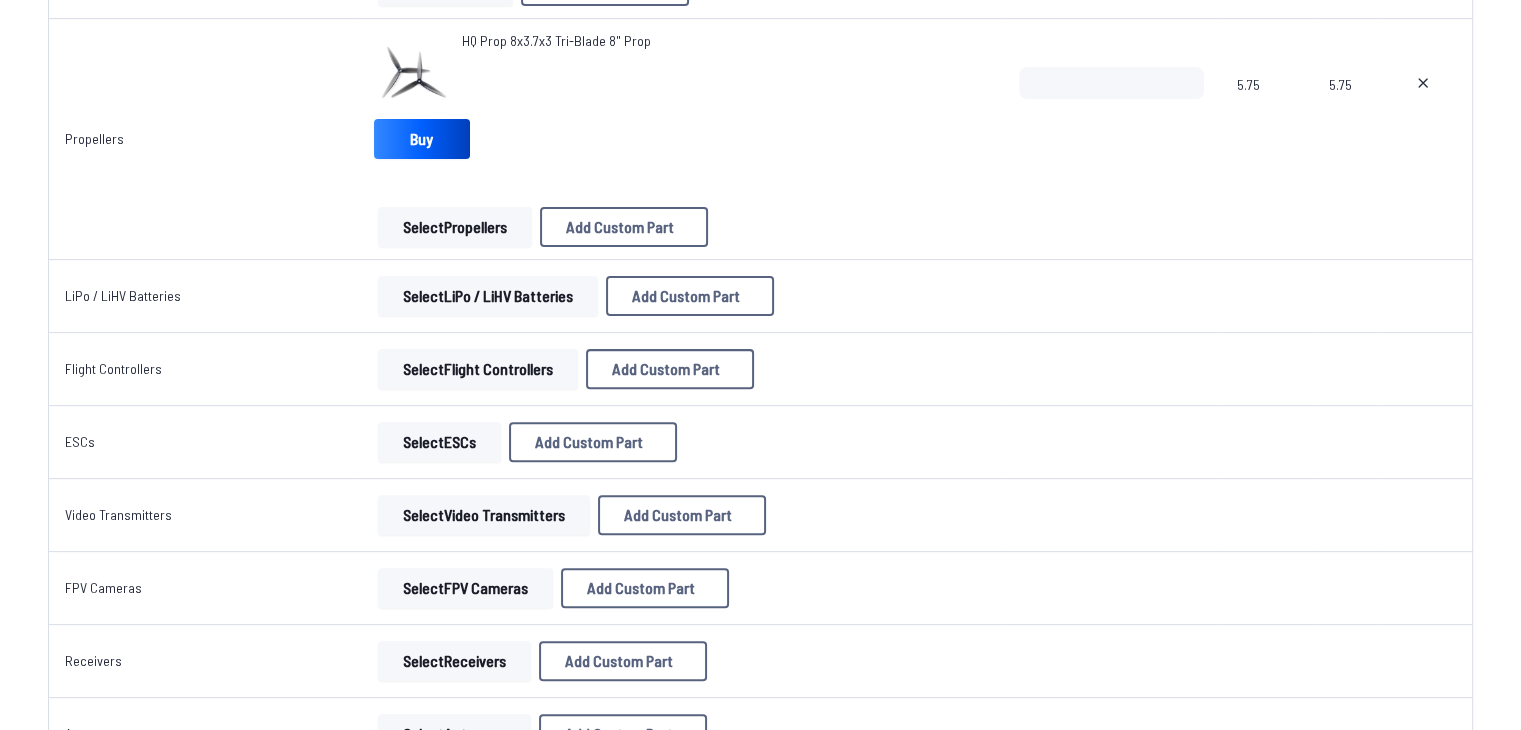click on "Select  LiPo / LiHV Batteries" at bounding box center [488, 296] 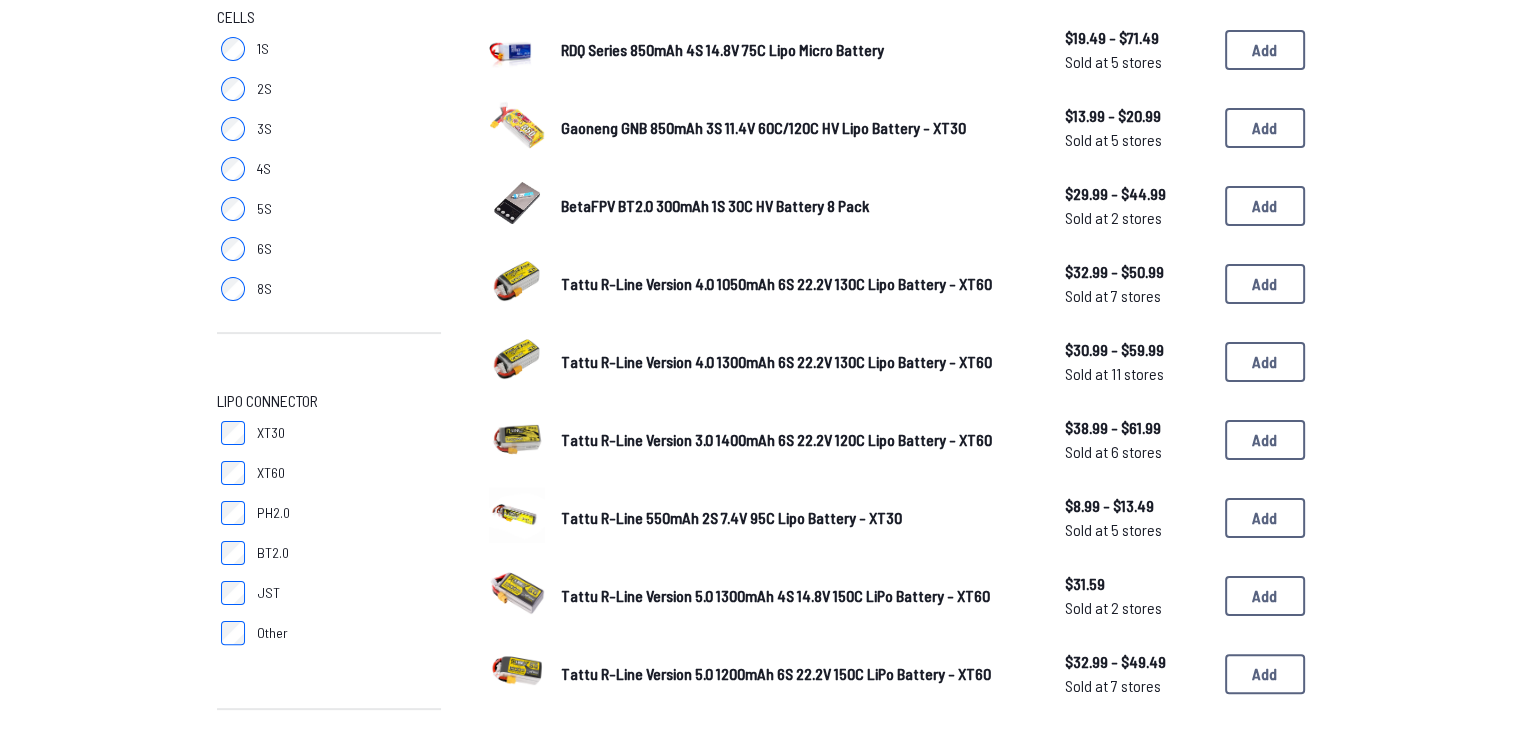 scroll, scrollTop: 400, scrollLeft: 0, axis: vertical 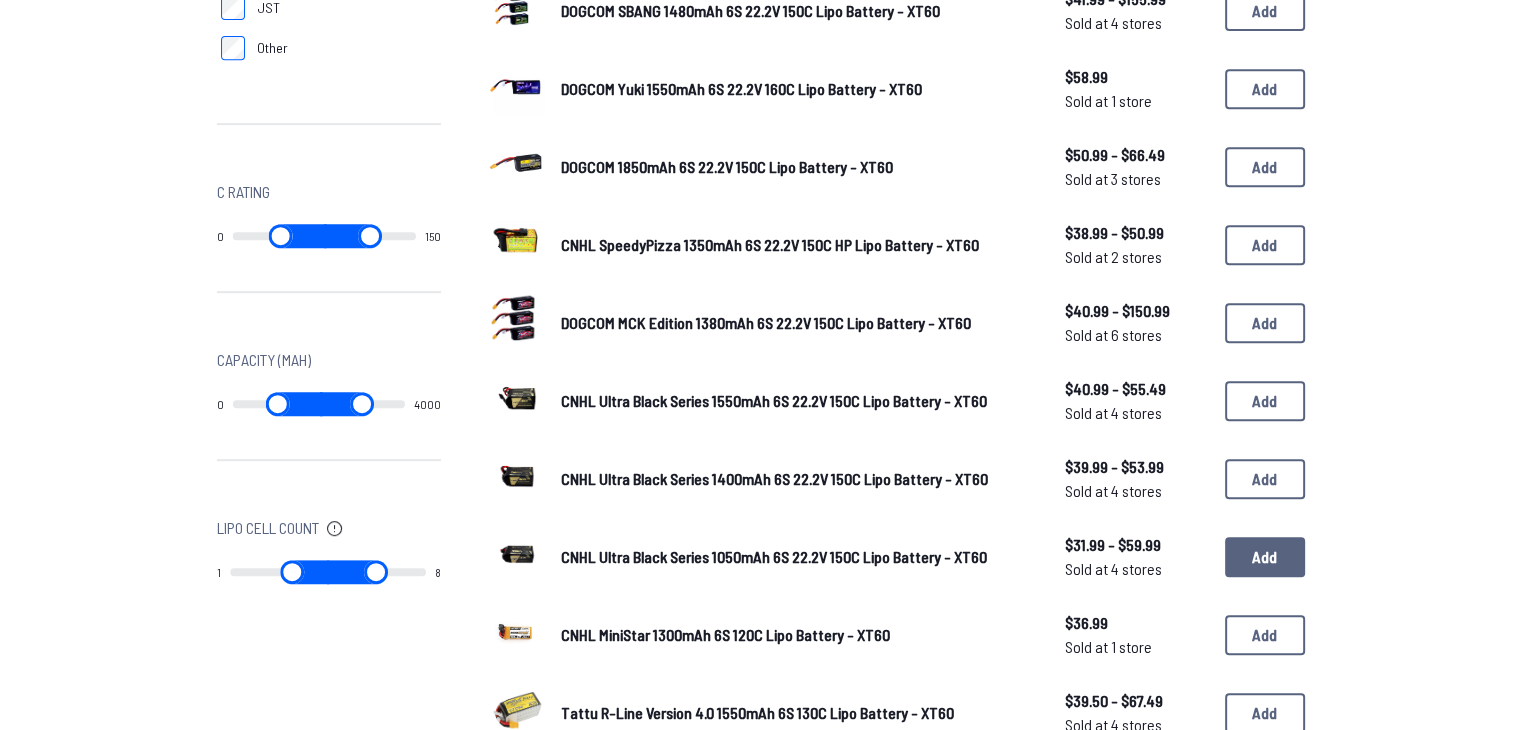 click on "Add" at bounding box center [1265, 557] 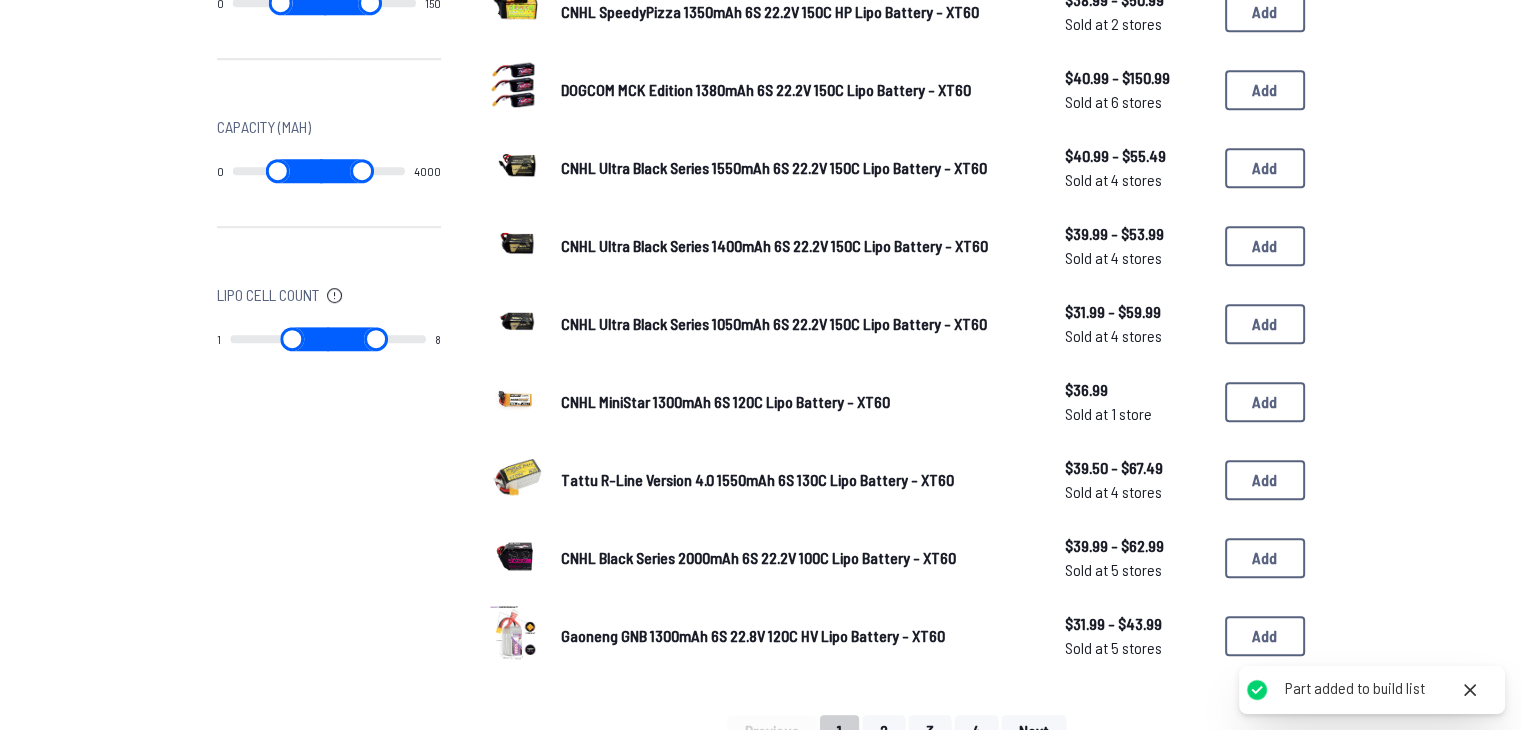 scroll, scrollTop: 1200, scrollLeft: 0, axis: vertical 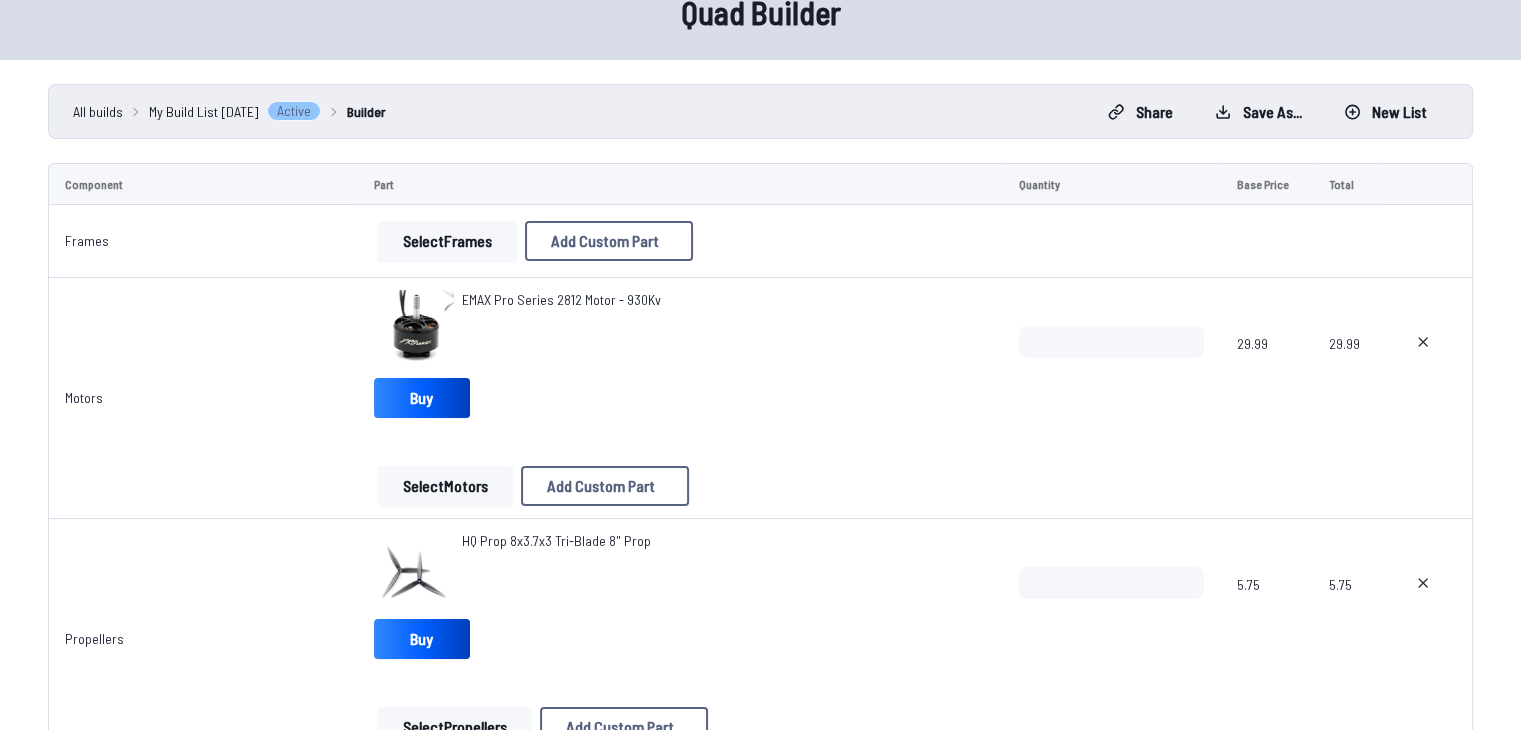 click on "Select  Frames" at bounding box center (447, 241) 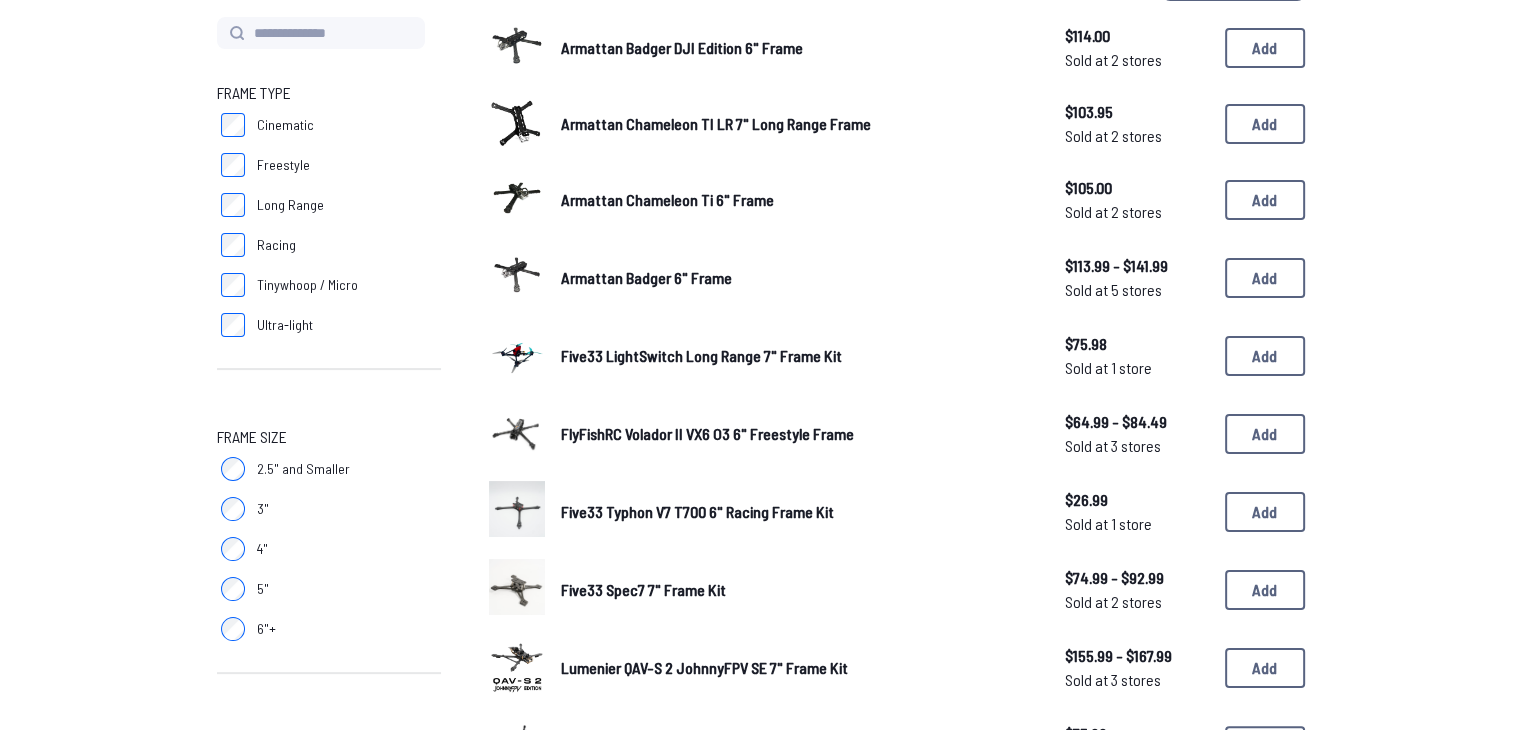 scroll, scrollTop: 236, scrollLeft: 0, axis: vertical 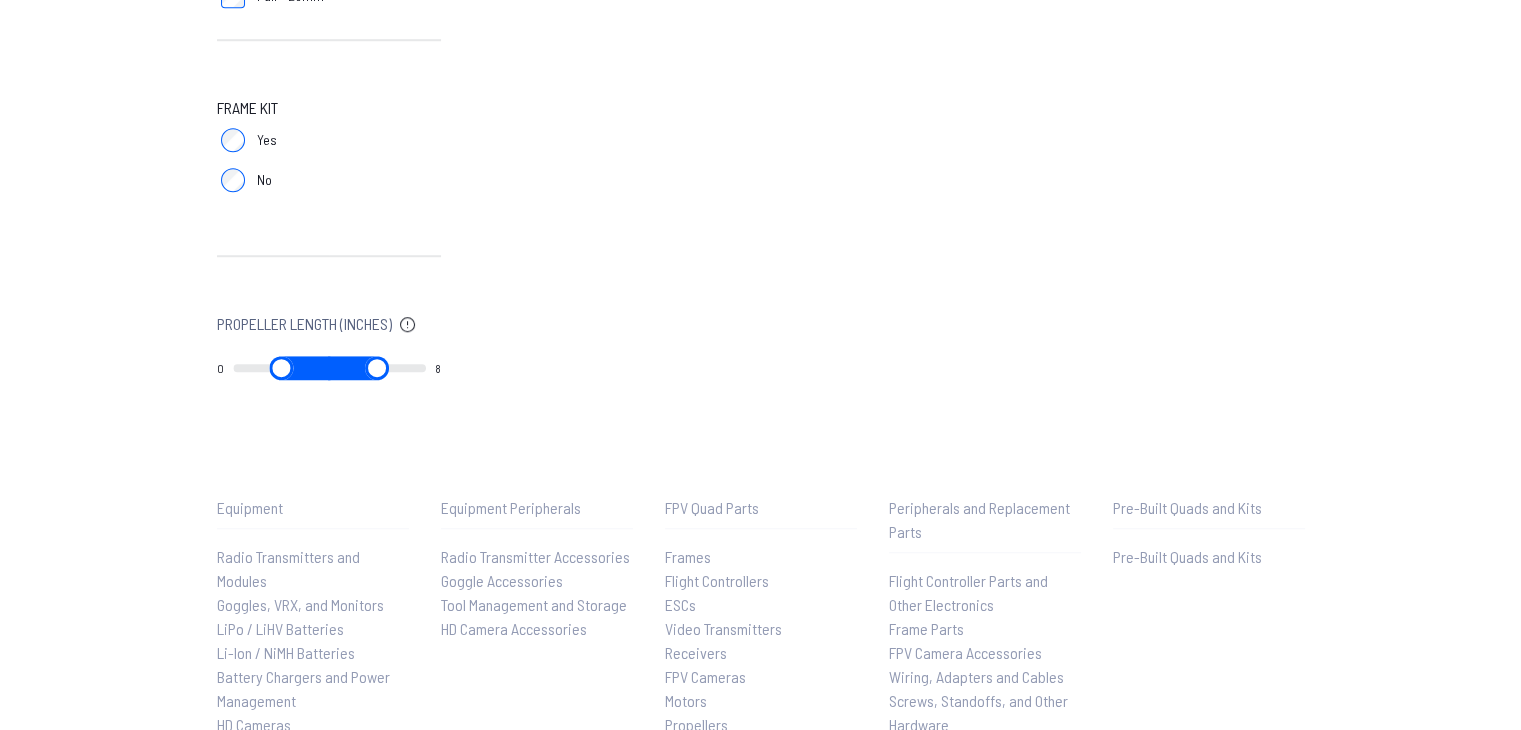 drag, startPoint x: 414, startPoint y: 365, endPoint x: 345, endPoint y: 370, distance: 69.18092 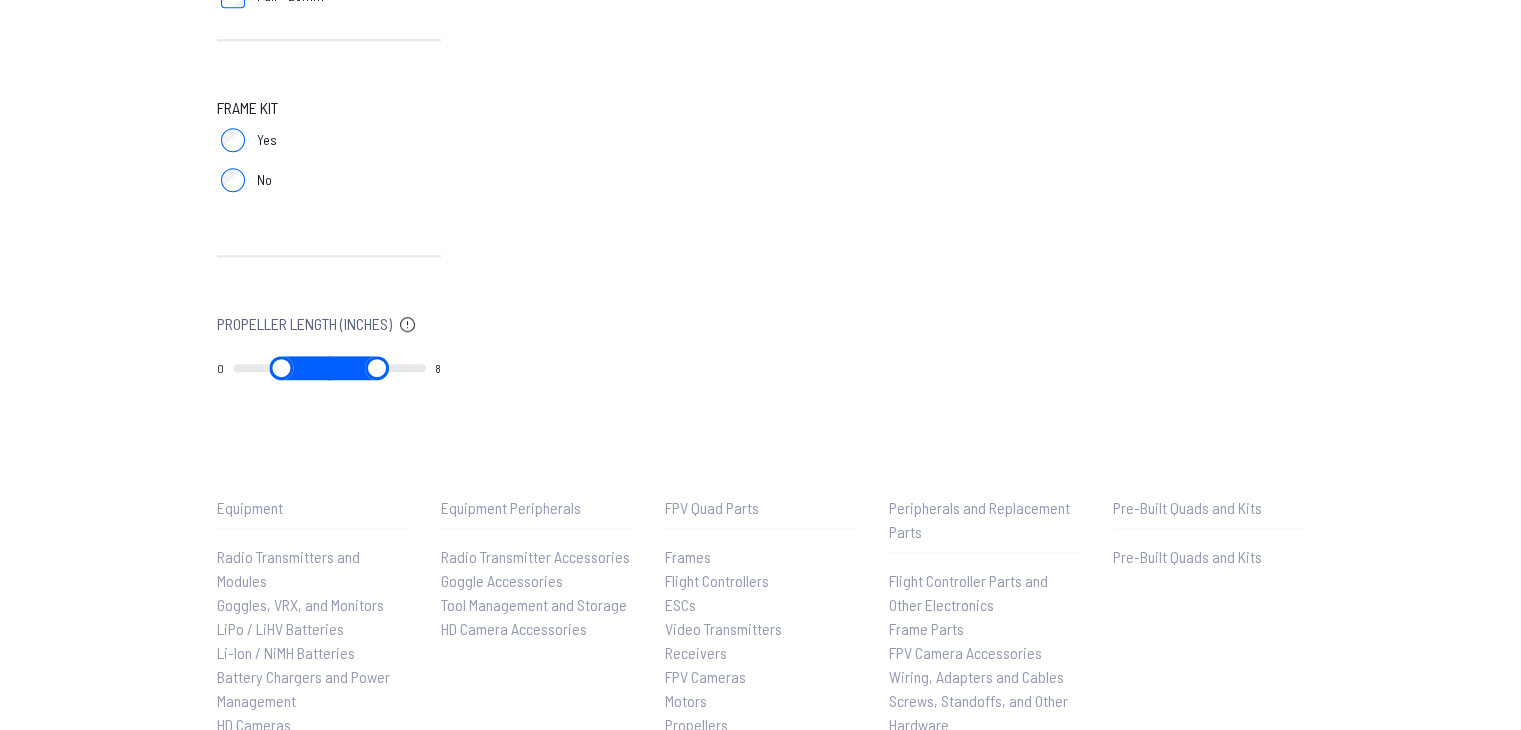 type on "*" 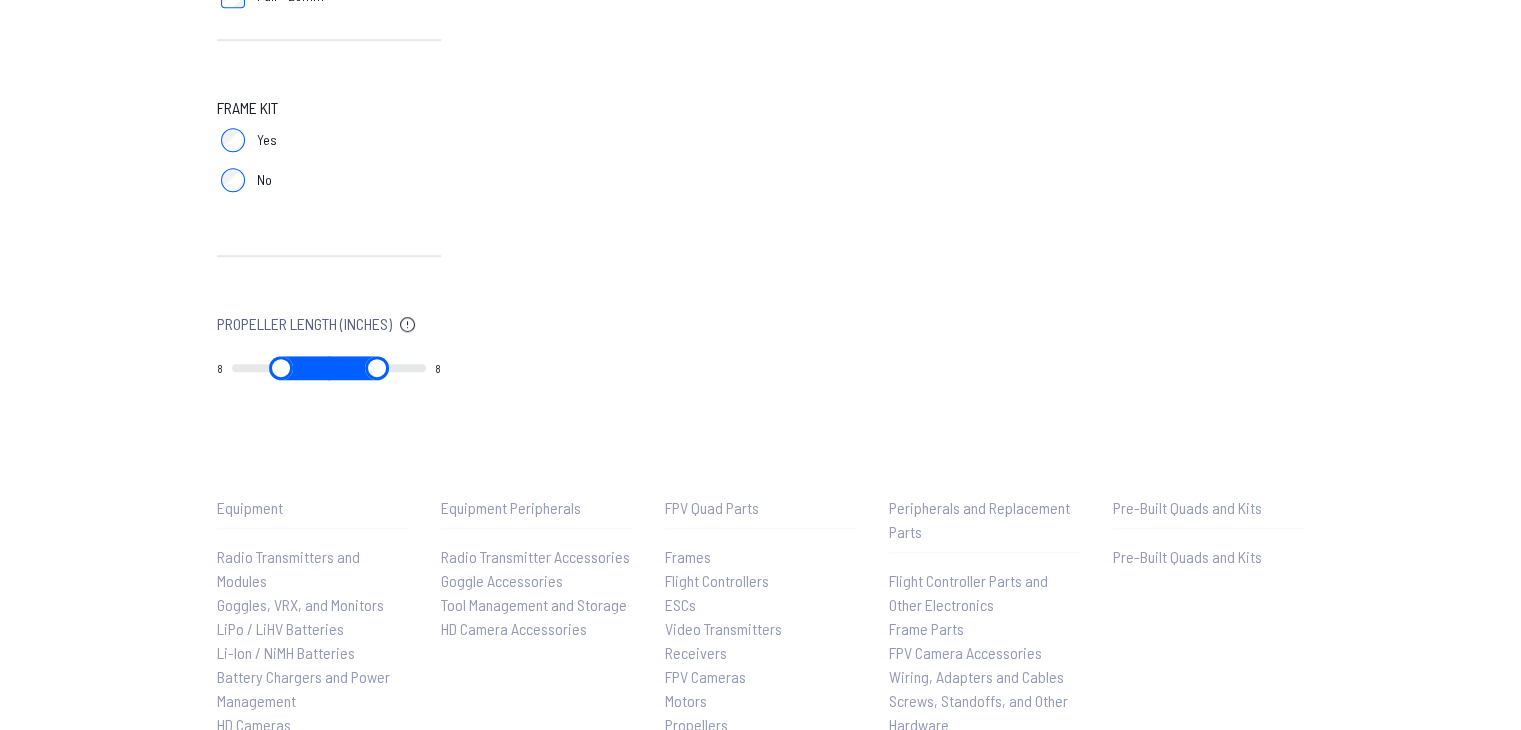 drag, startPoint x: 241, startPoint y: 363, endPoint x: 358, endPoint y: 373, distance: 117.426575 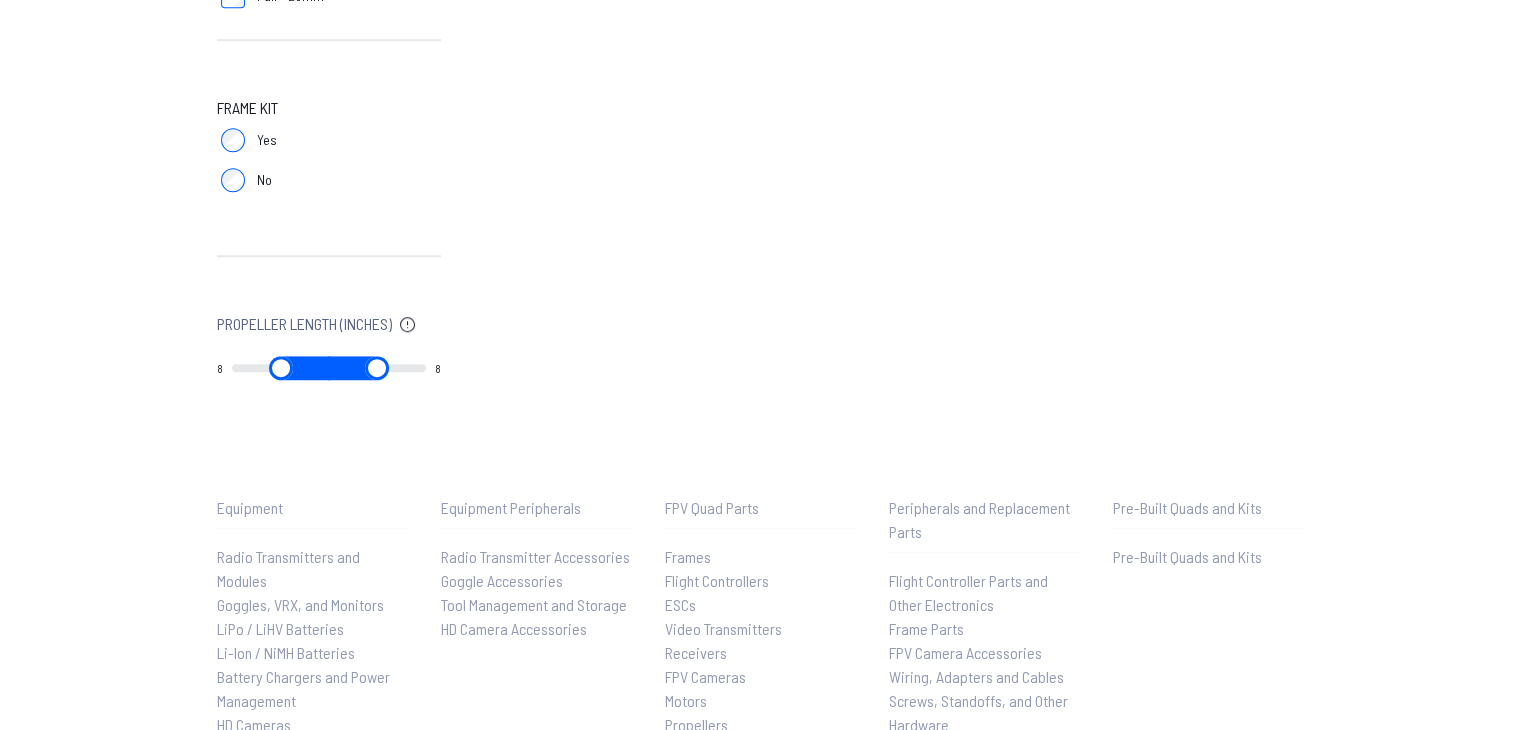 type on "*" 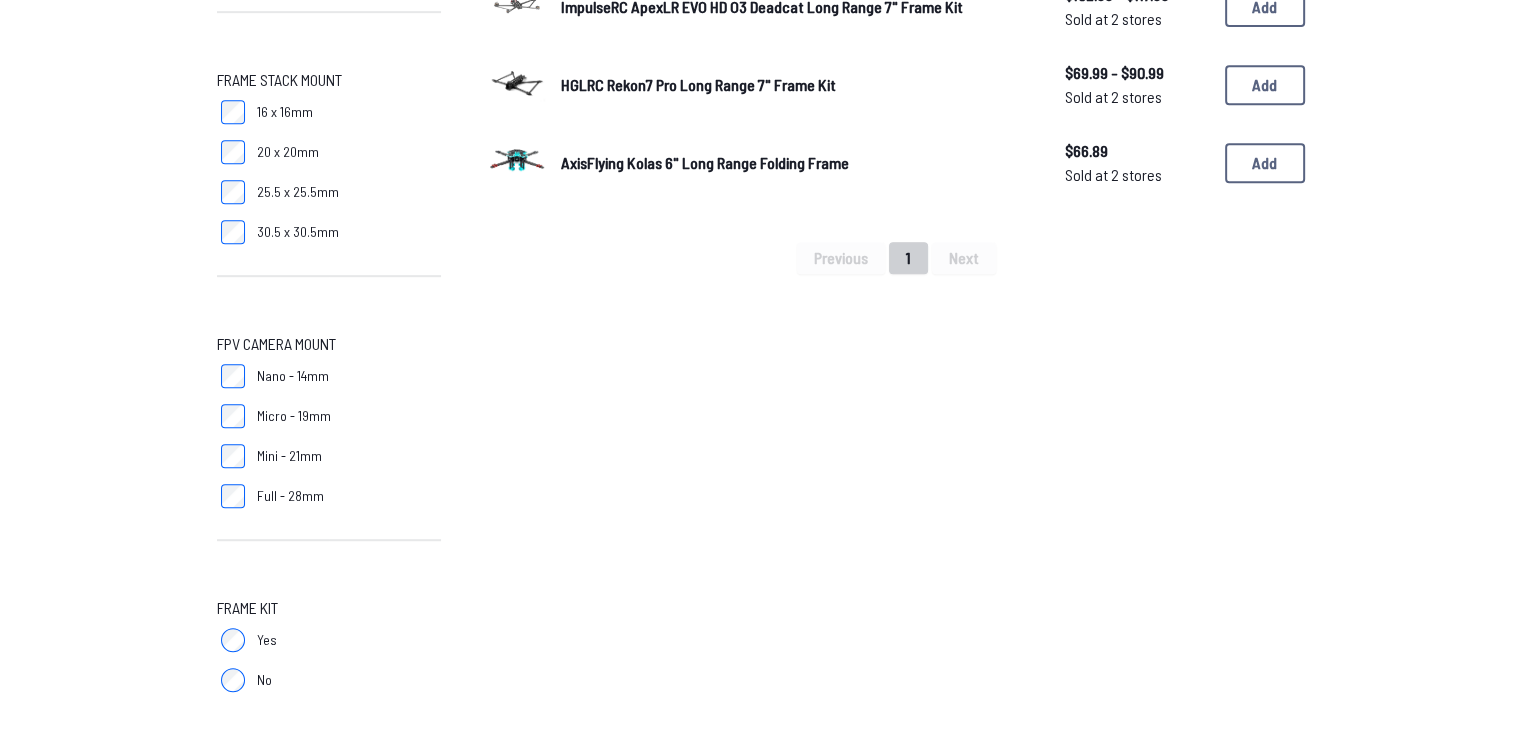 type on "*" 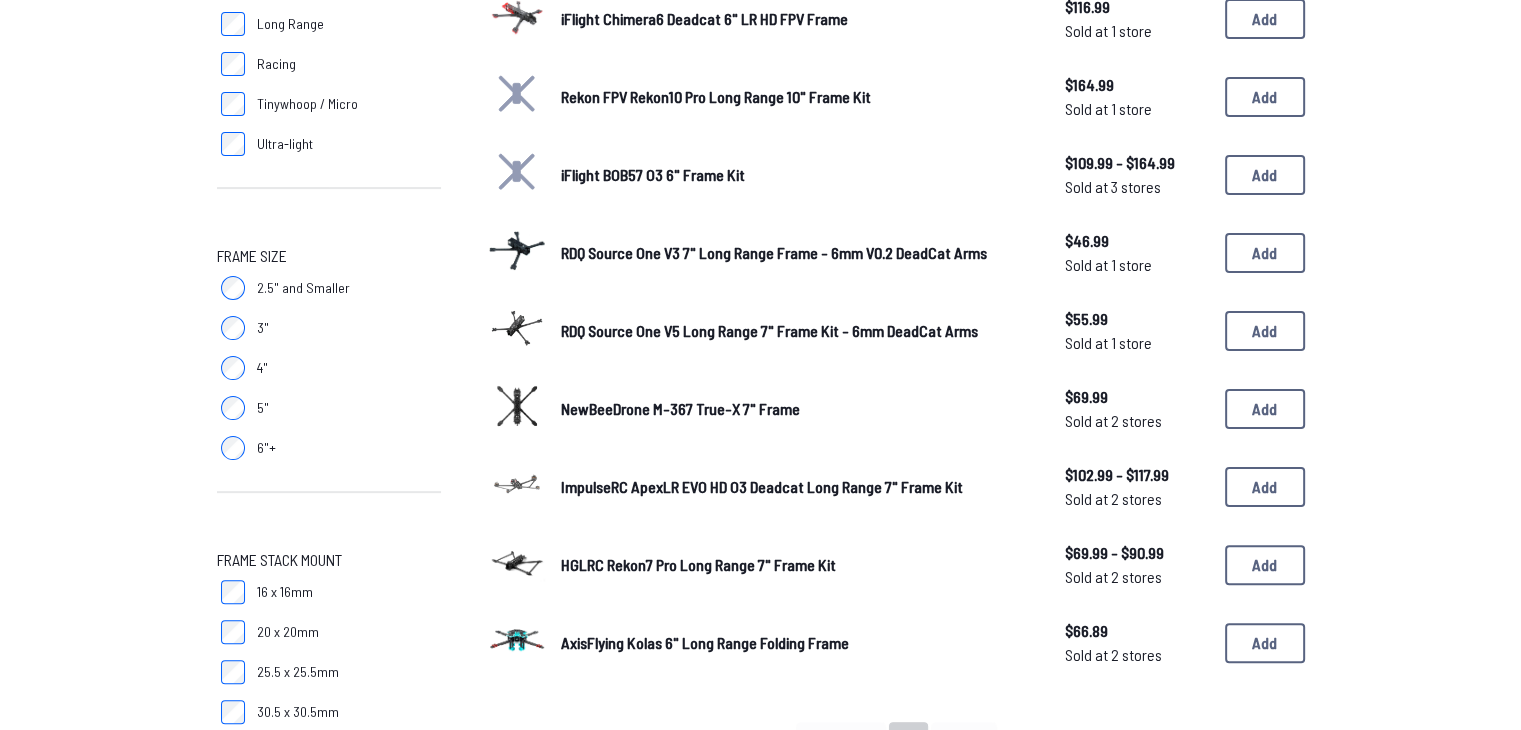 scroll, scrollTop: 400, scrollLeft: 0, axis: vertical 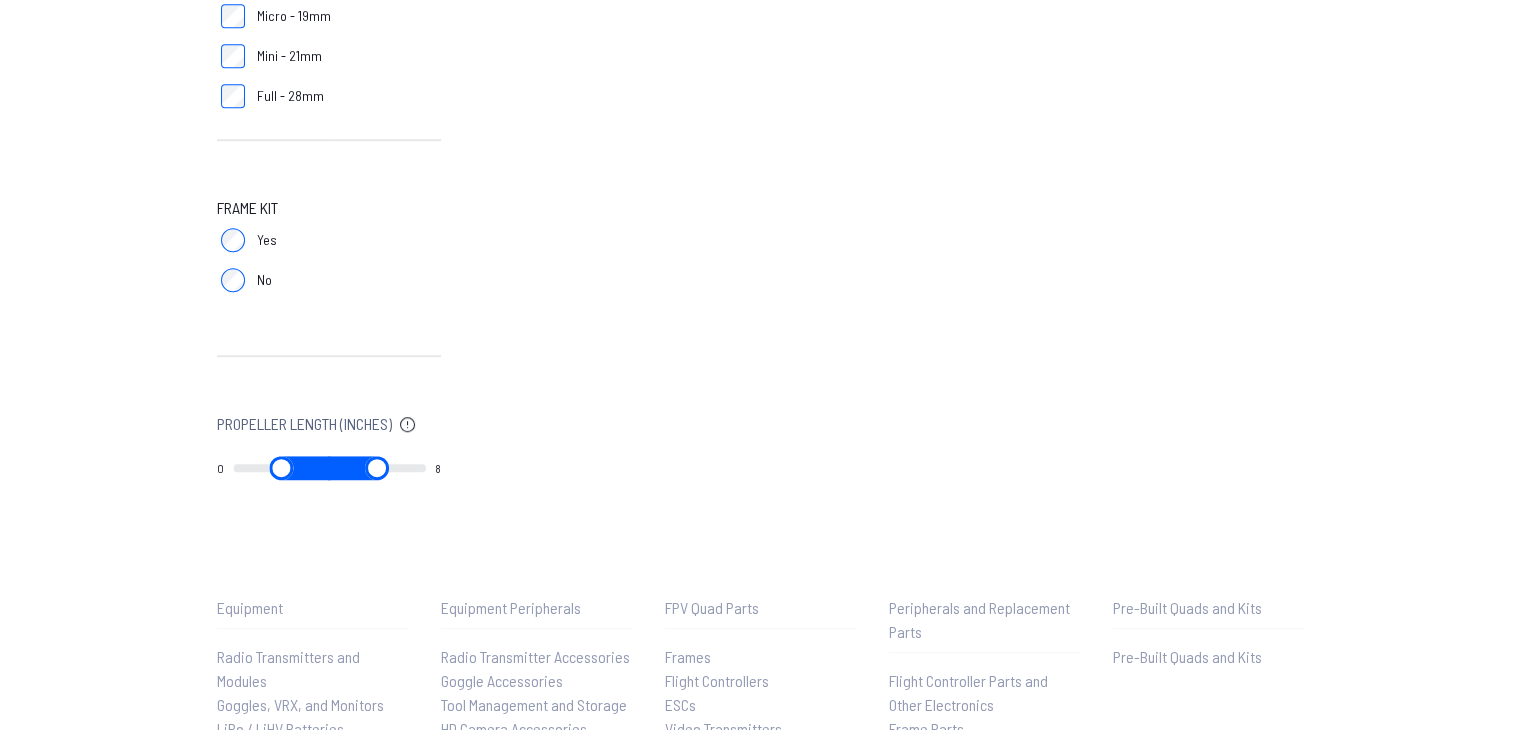 drag, startPoint x: 315, startPoint y: 466, endPoint x: 212, endPoint y: 468, distance: 103.01942 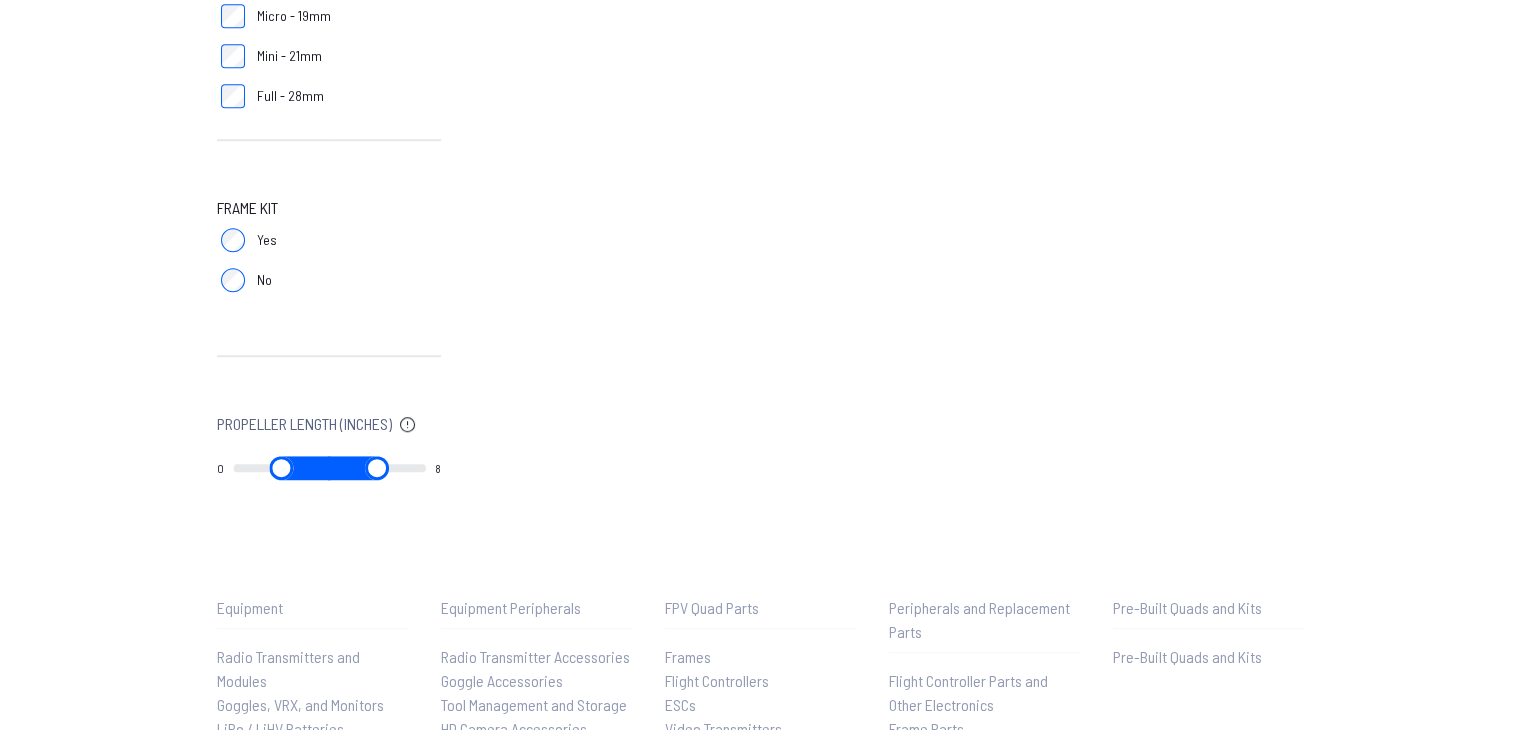 type on "*" 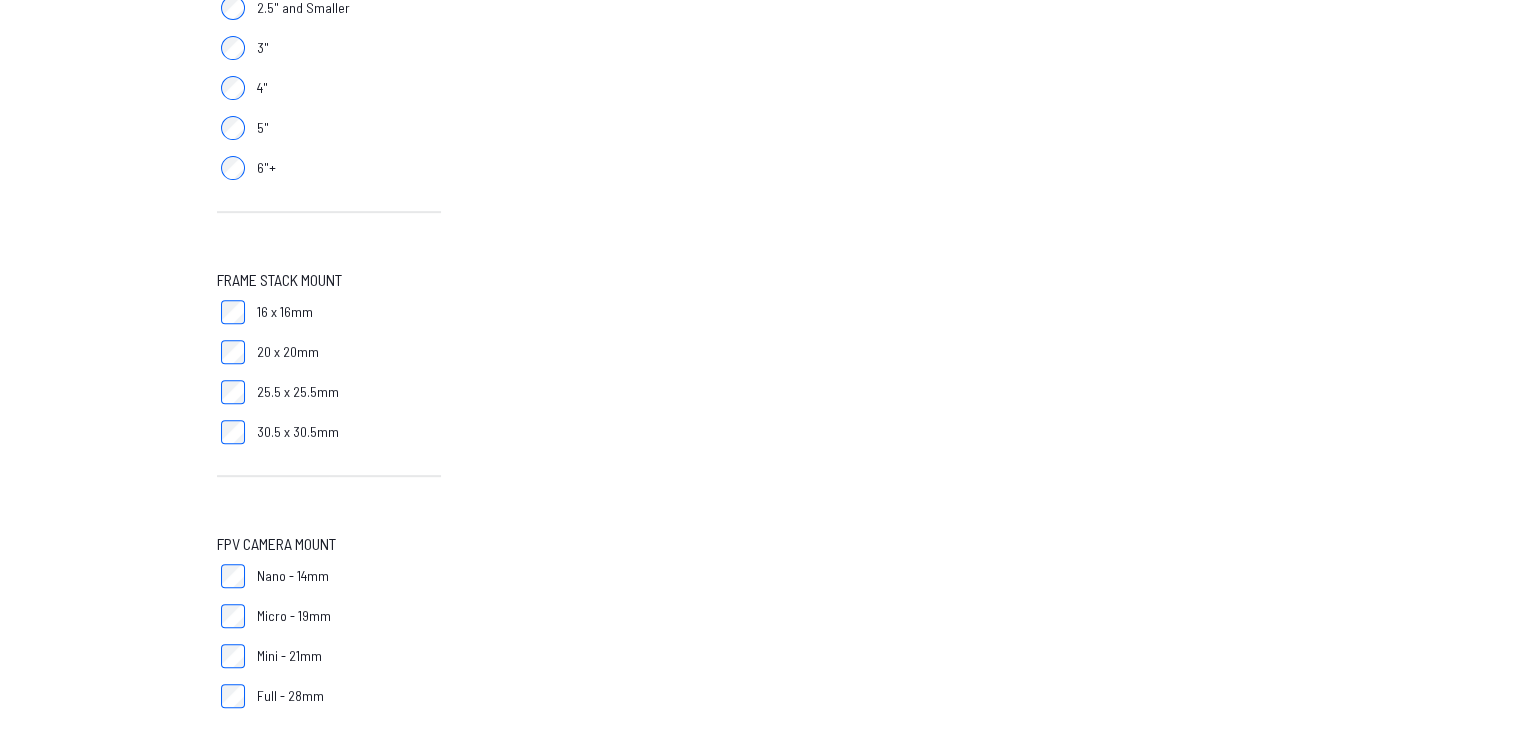 type on "*" 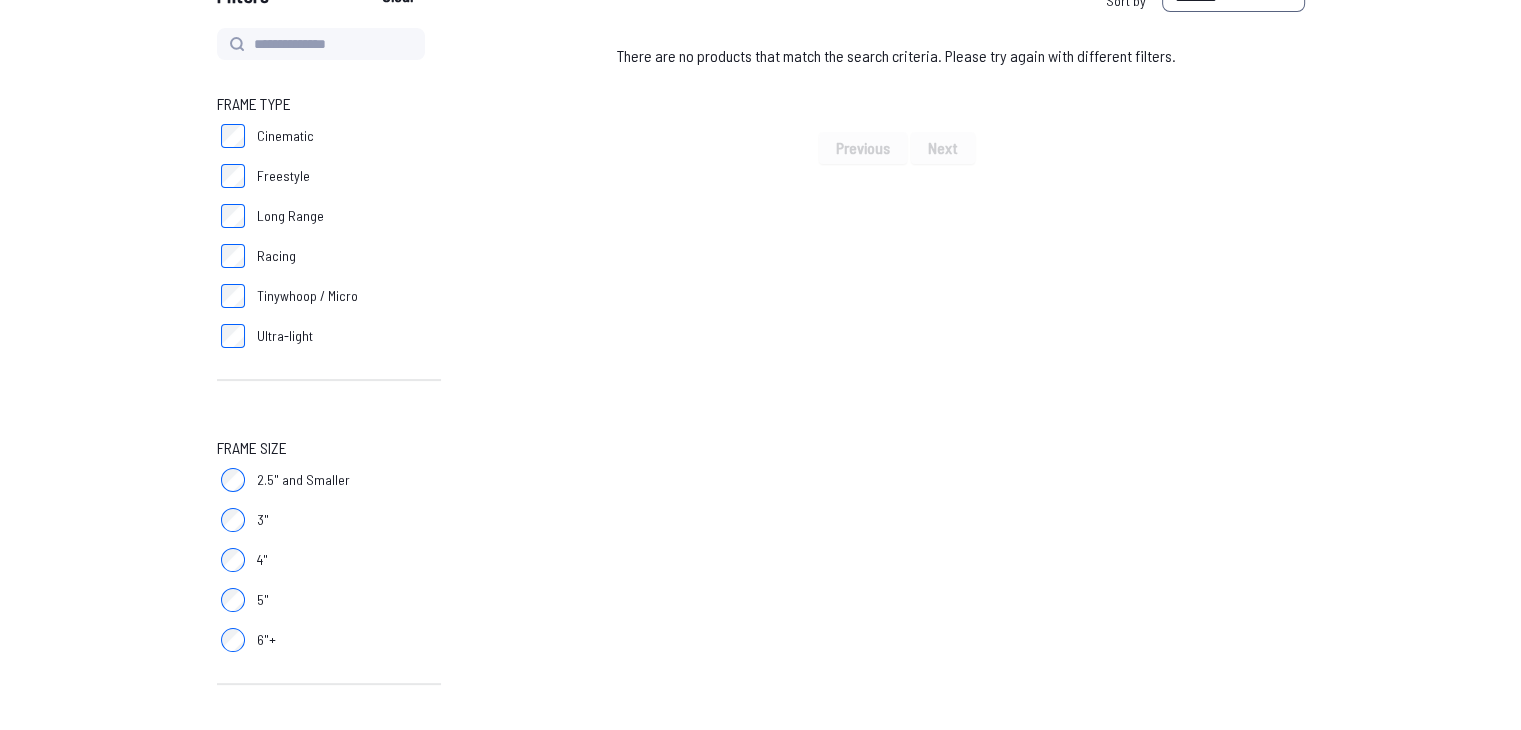 scroll, scrollTop: 200, scrollLeft: 0, axis: vertical 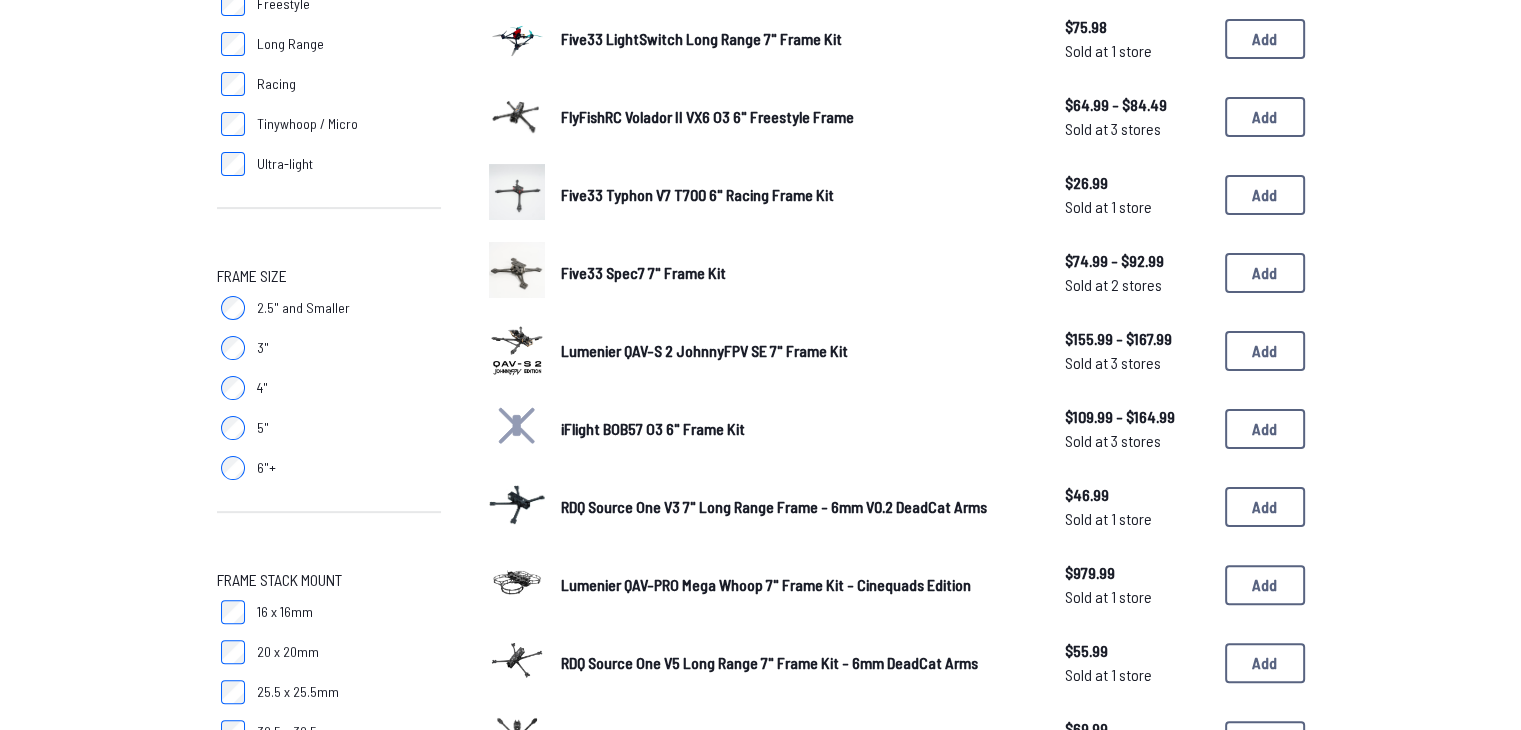 click on "Five33 Typhon V7 T700 6" Racing Frame Kit" at bounding box center (697, 194) 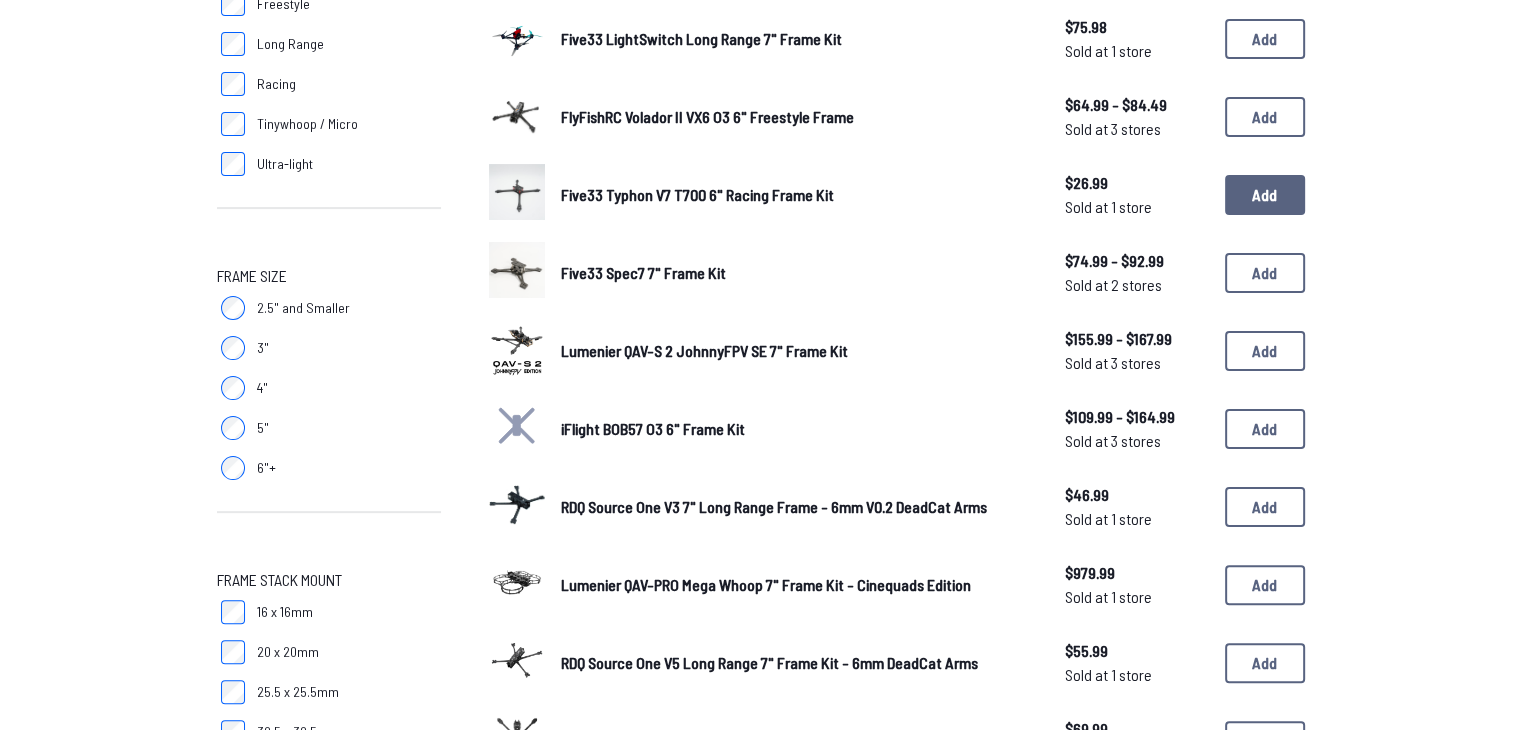 click on "Add" at bounding box center [1265, 195] 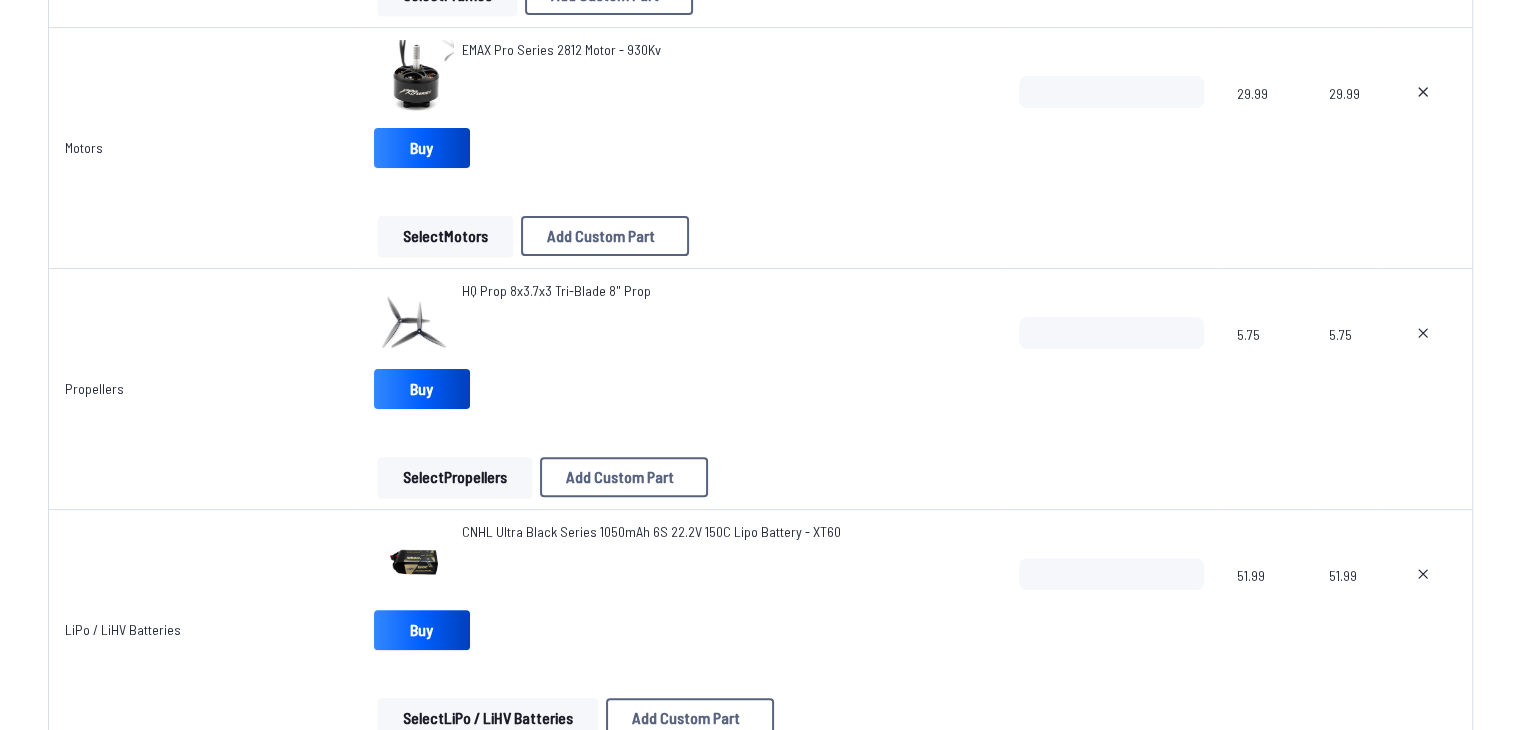 scroll, scrollTop: 500, scrollLeft: 0, axis: vertical 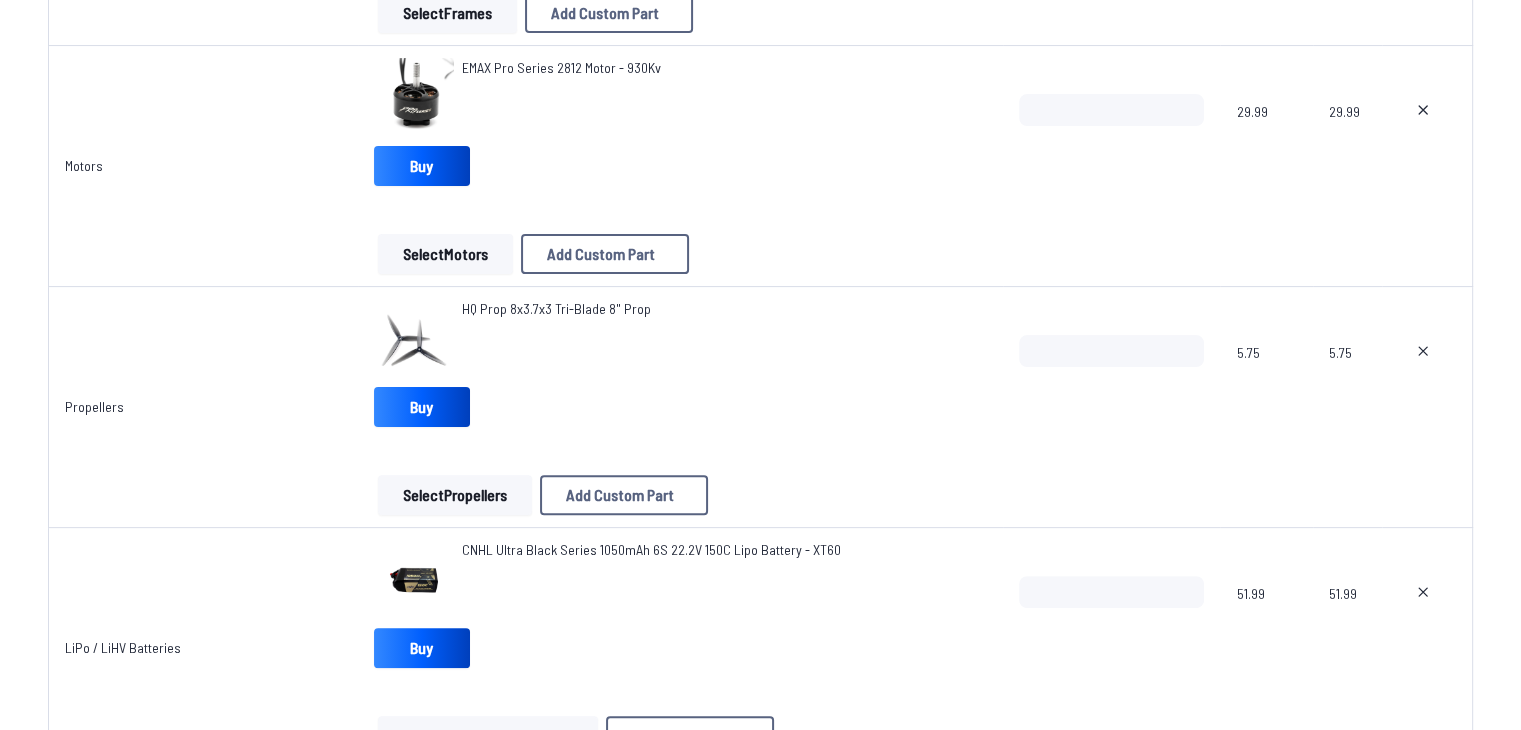 click on "Select  Propellers" at bounding box center (455, 495) 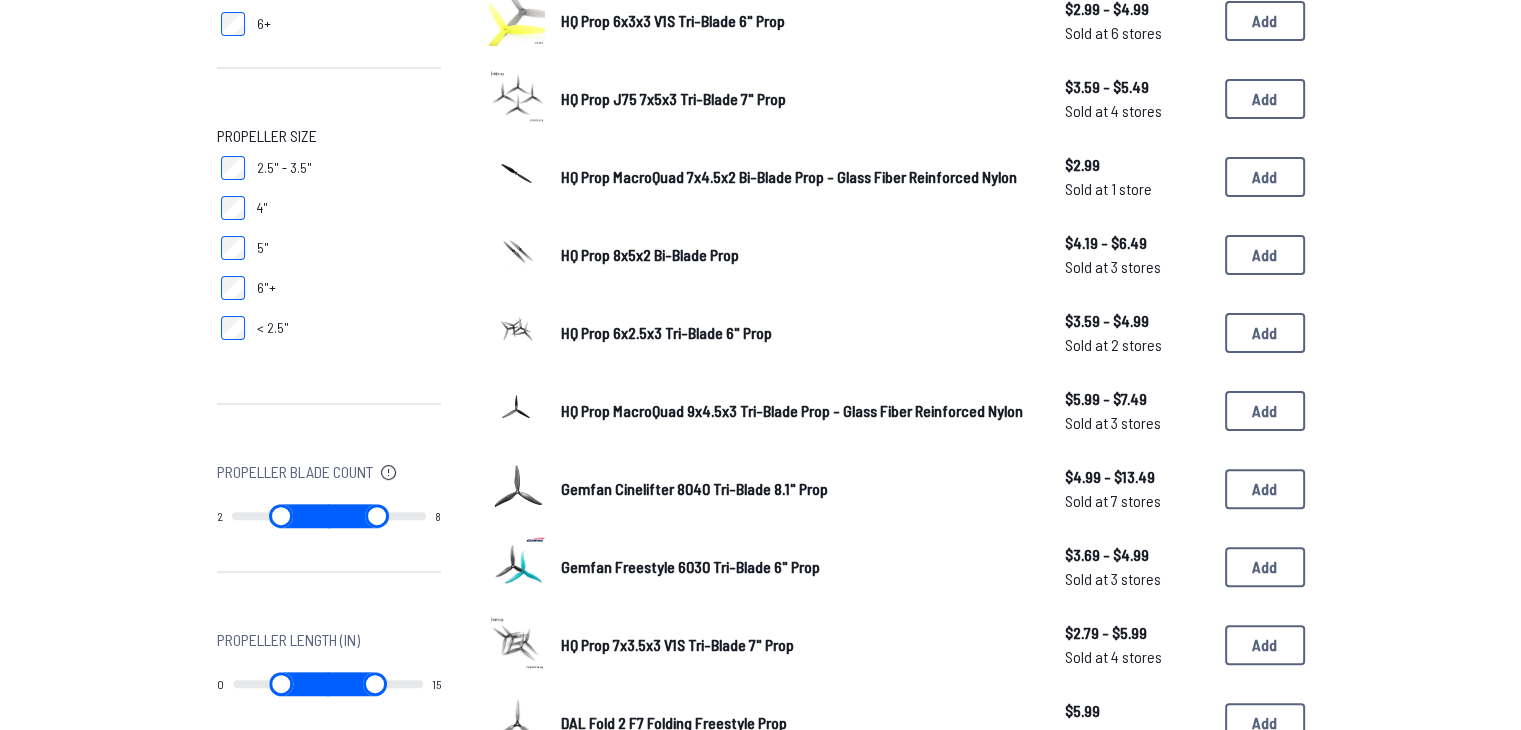 scroll, scrollTop: 0, scrollLeft: 0, axis: both 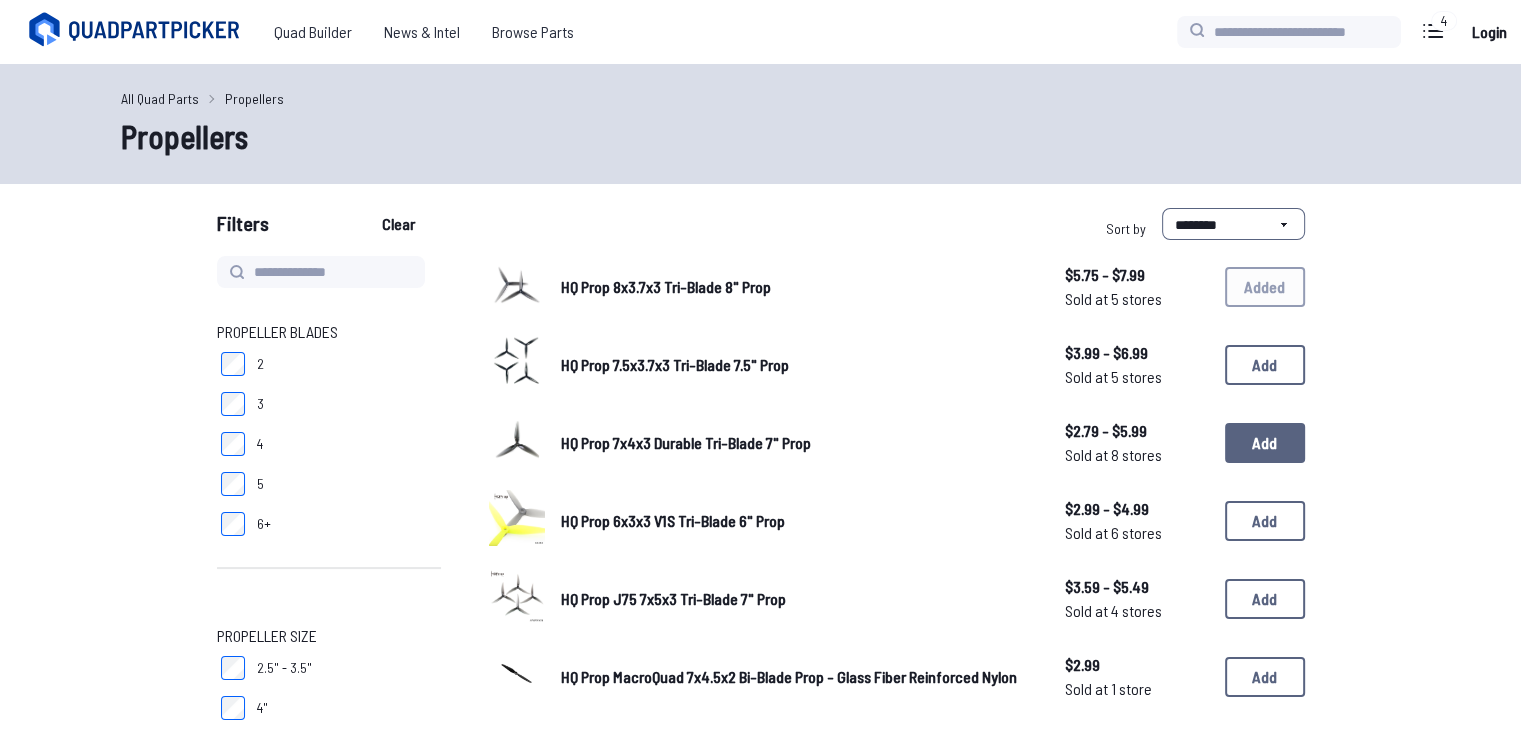 click on "Add" at bounding box center (1265, 443) 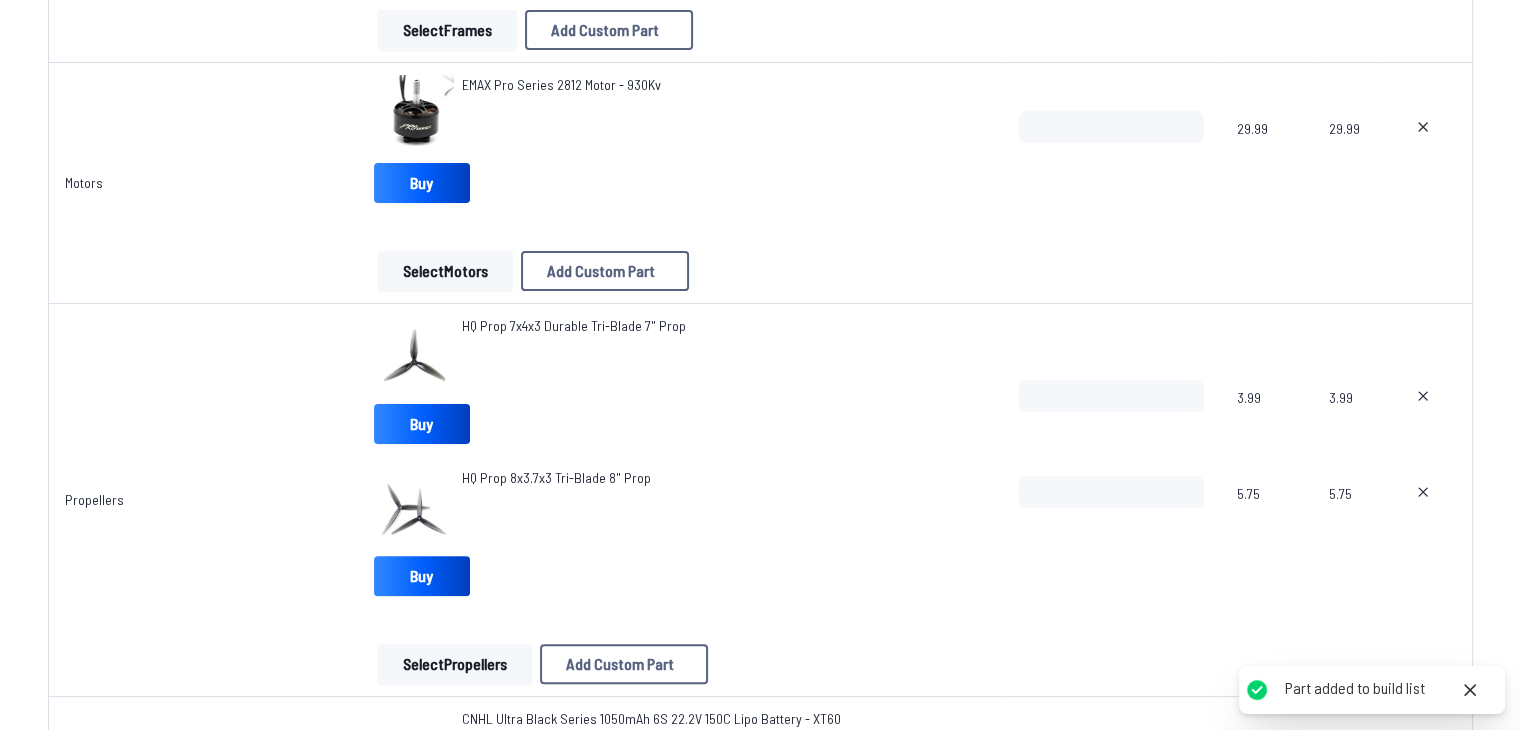 scroll, scrollTop: 500, scrollLeft: 0, axis: vertical 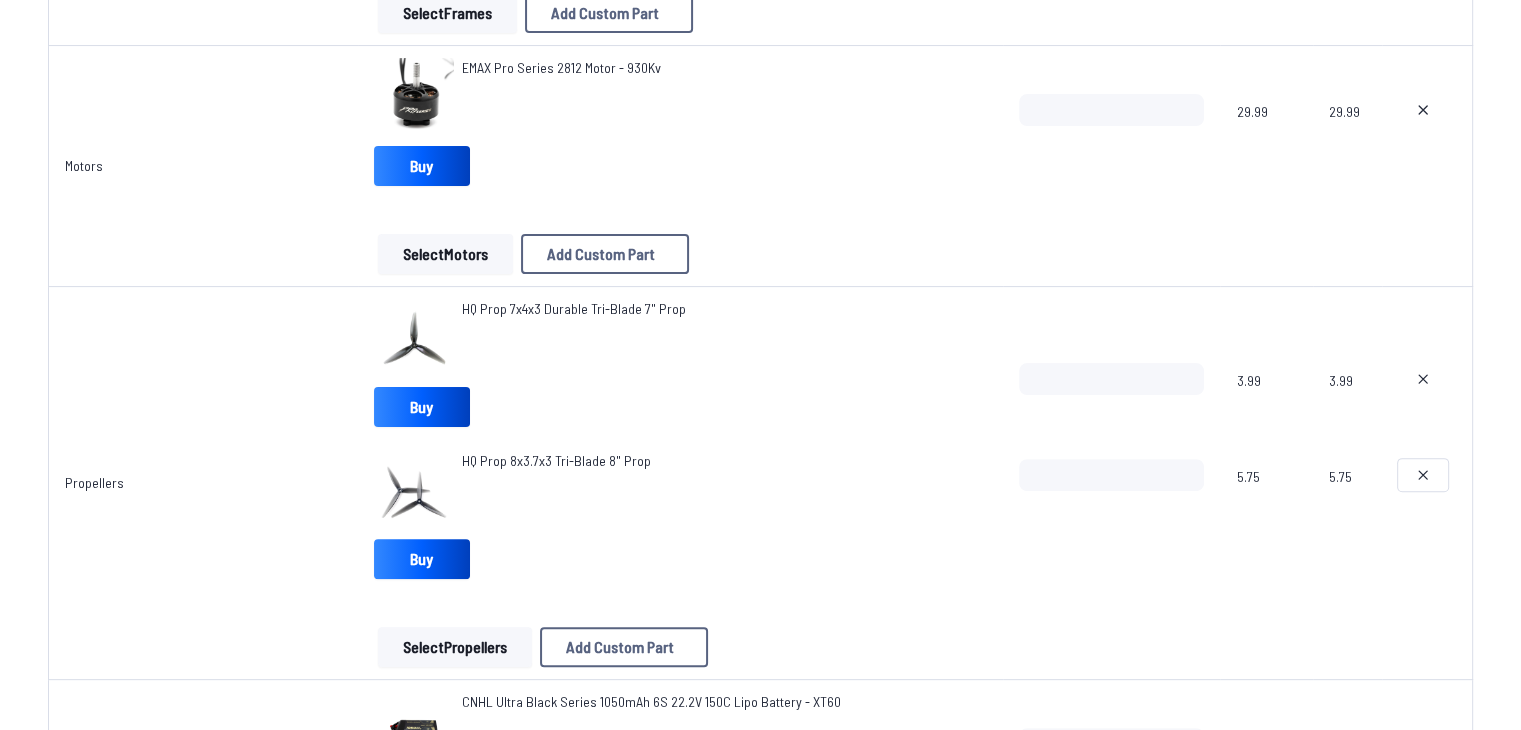 click 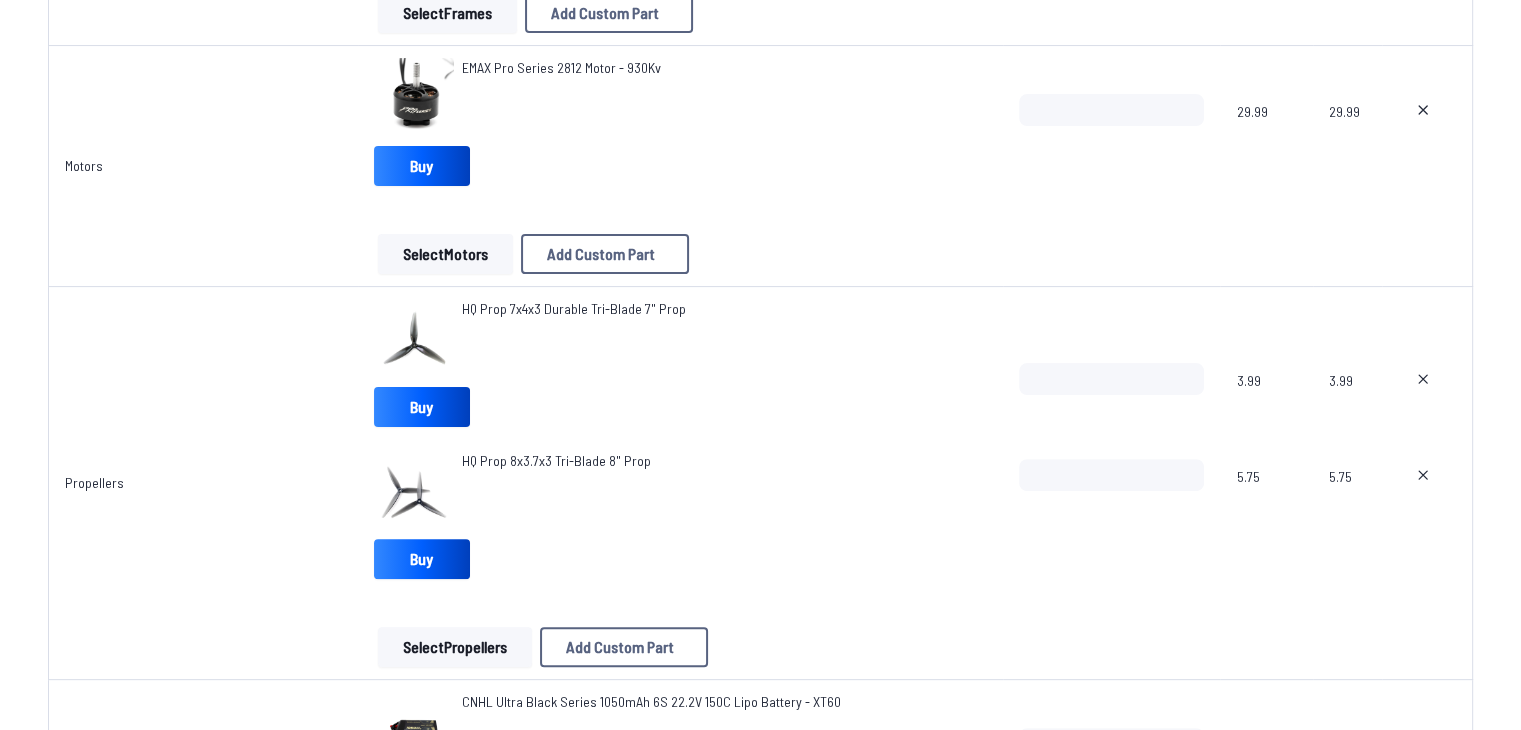 type on "**********" 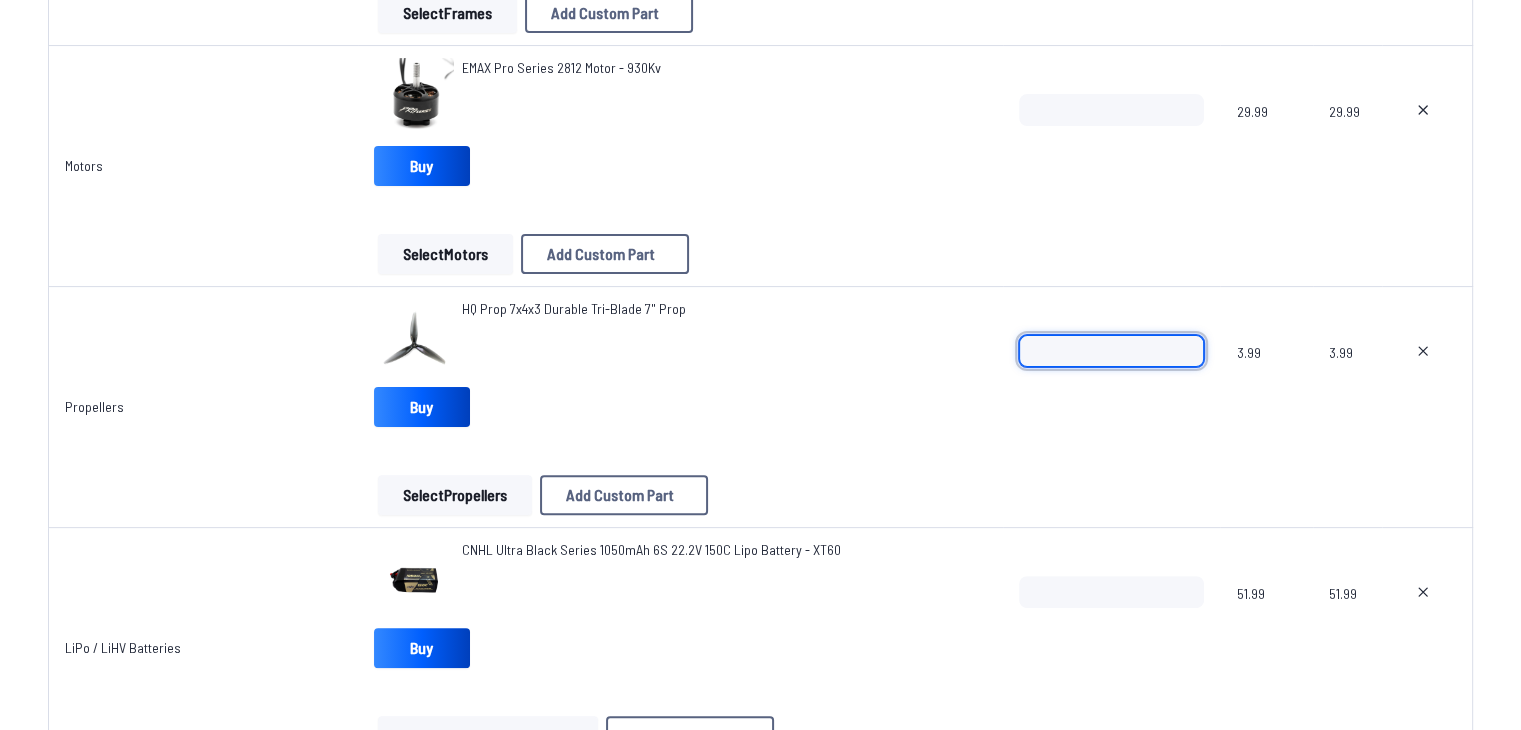 click on "*" at bounding box center (1111, 351) 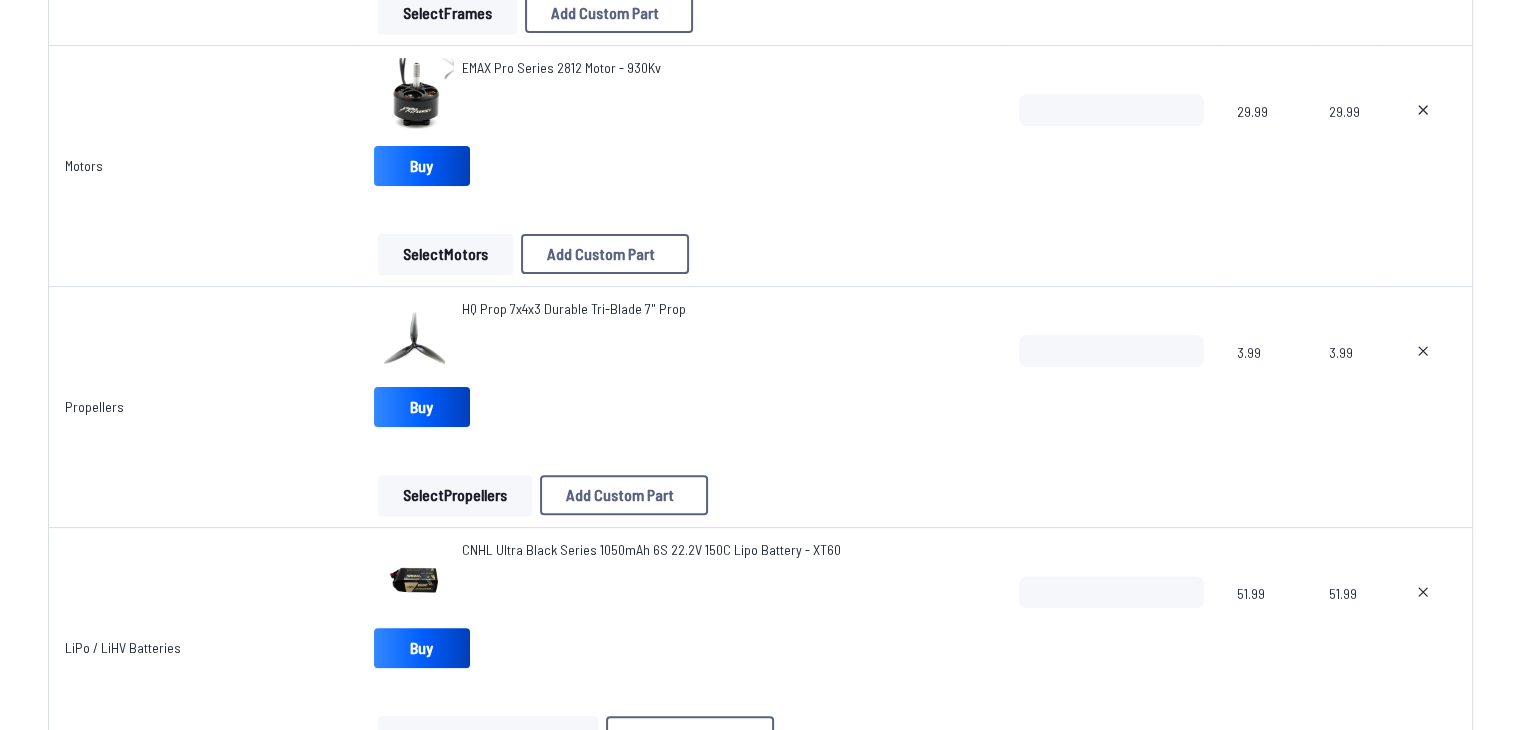 click on "Component Part Quantity Base Price Total Frames Five33 Typhon V7 T700 6" Racing Frame Kit Full frame kit for the Typhon V7 T700 quad Buy Select  Frames Add Custom Part Add Custom Part Part name* Brand / Manufacturer Price * Link Category Cancel Add Custom Part * 20.00 20.00 Motors EMAX Pro Series 2812 Motor - 930Kv Buy Select  Motors Add Custom Part Add Custom Part Part name* Brand / Manufacturer Price * Link Category Cancel Add Custom Part * 29.99 29.99 Propellers HQ Prop 7x4x3 Durable Tri-Blade 7" Prop Buy Select  Propellers Add Custom Part Add Custom Part Part name* Brand / Manufacturer Price * Link Category Cancel Add Custom Part * 3.99 3.99 LiPo / LiHV Batteries CNHL Ultra Black Series 1050mAh 6S 22.2V 150C Lipo Battery - XT60 Buy Select  LiPo / LiHV Batteries Add Custom Part Add Custom Part Part name* Brand / Manufacturer Price * Link Category Cancel Add Custom Part * 51.99 51.99 Flight Controllers Select  Flight Controllers Add Custom Part Add Custom Part Part name* Brand / Manufacturer Price * Link *" at bounding box center [760, 687] 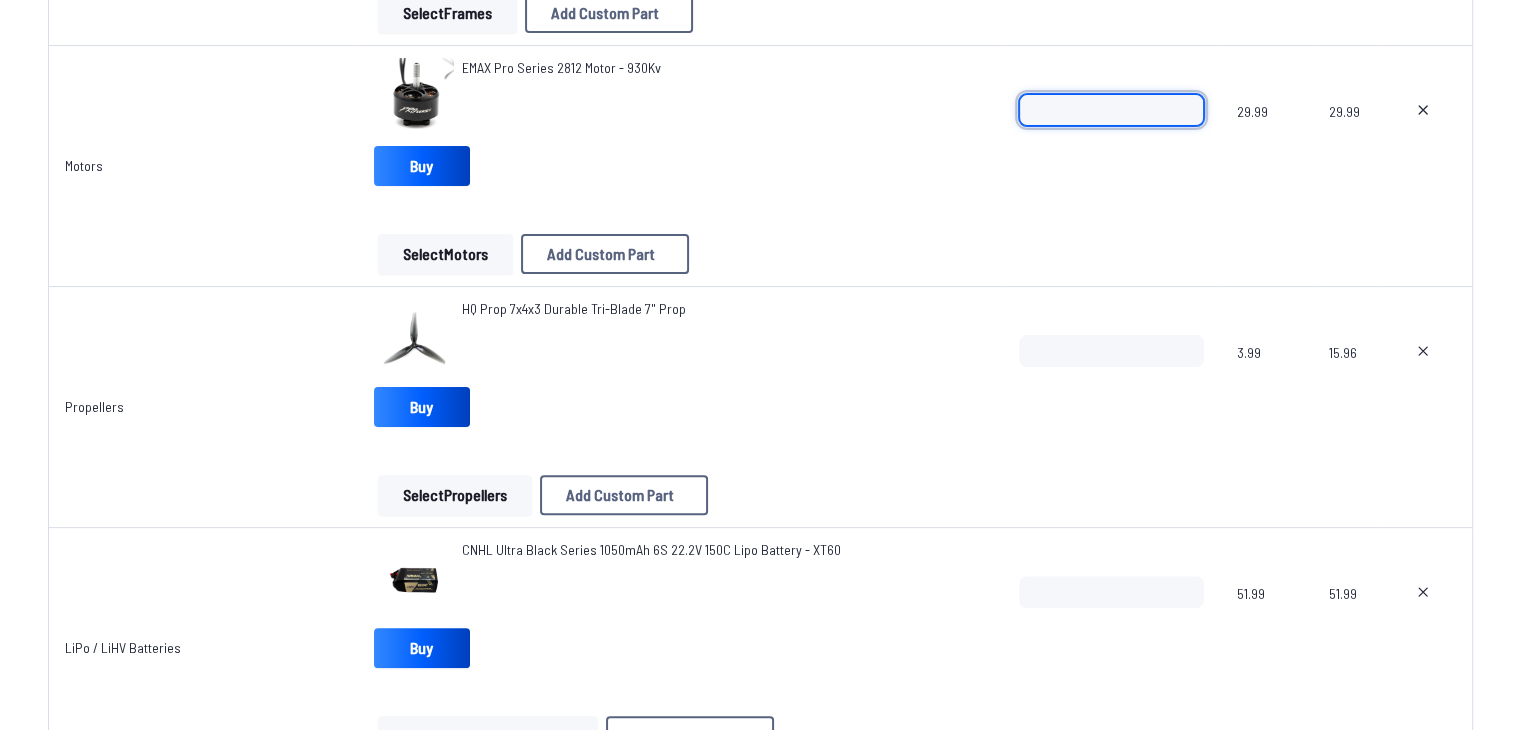 click on "*" at bounding box center [1111, 110] 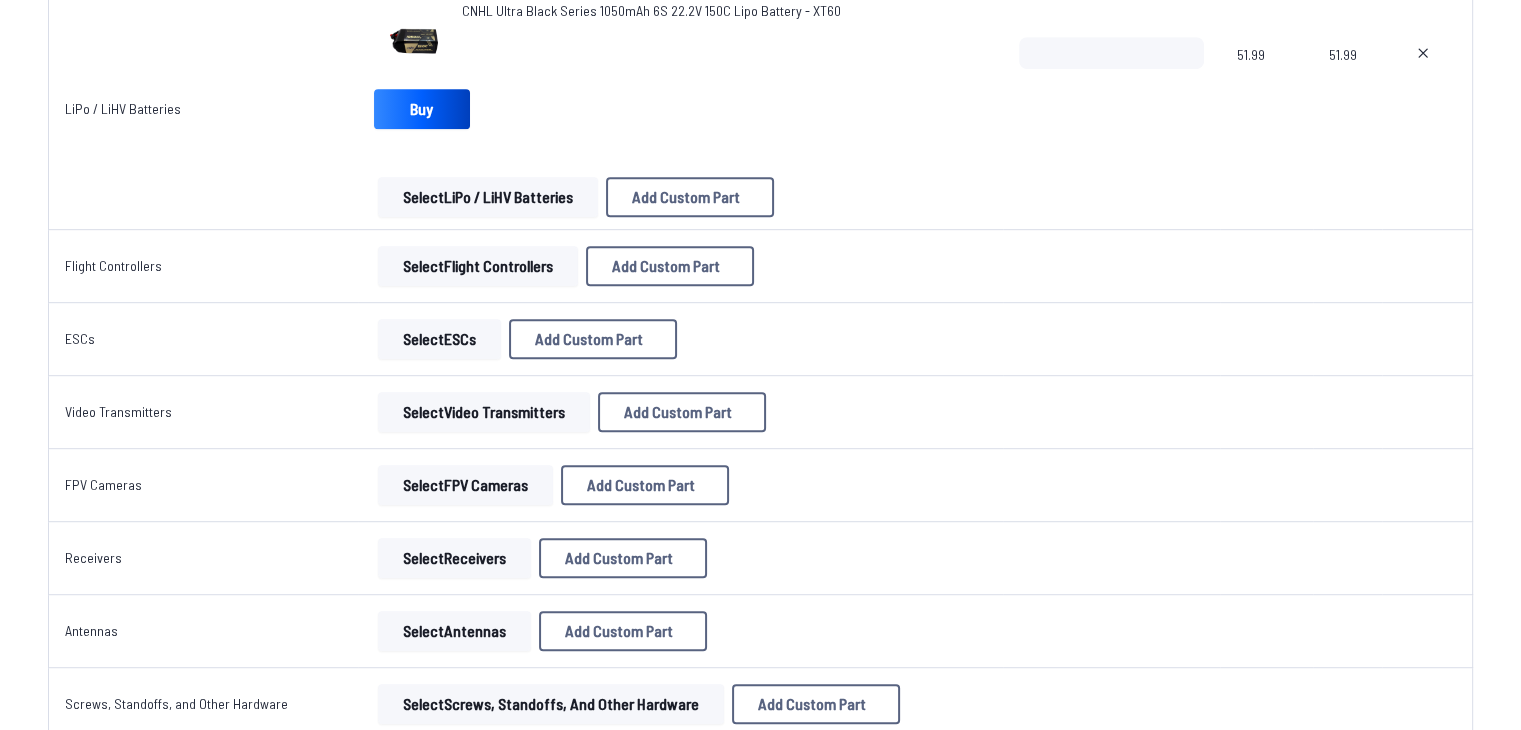 scroll, scrollTop: 1100, scrollLeft: 0, axis: vertical 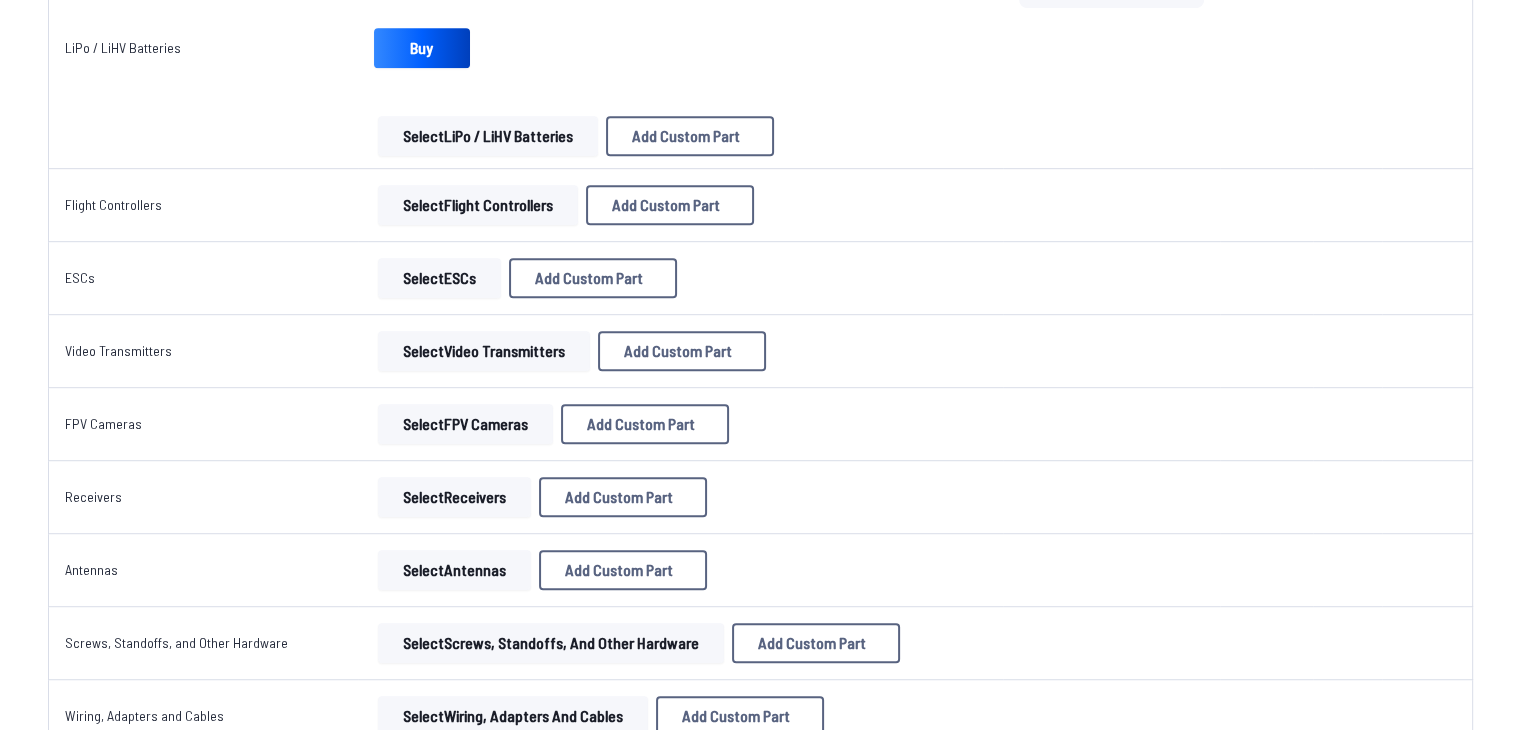 click on "Select  Flight Controllers" at bounding box center (478, 205) 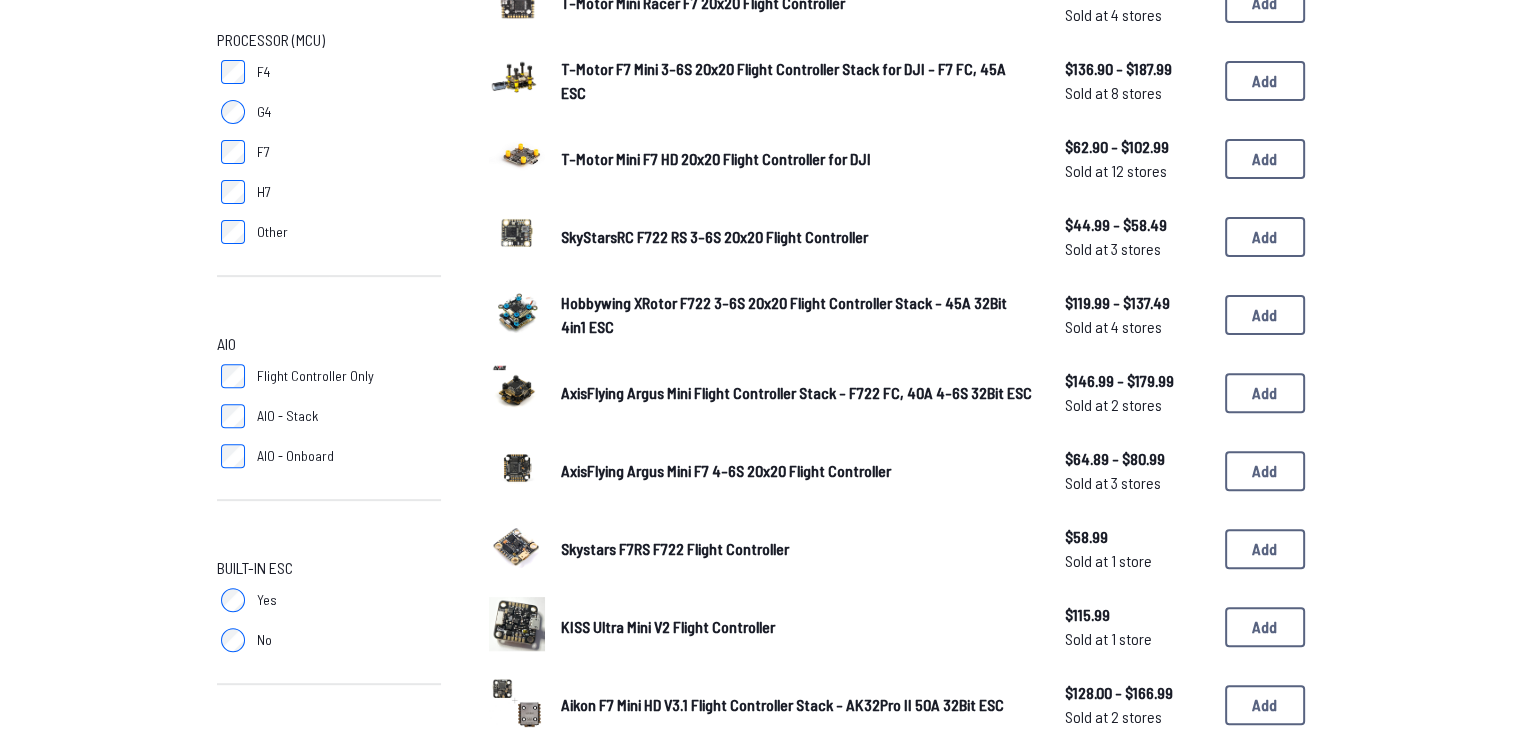 scroll, scrollTop: 600, scrollLeft: 0, axis: vertical 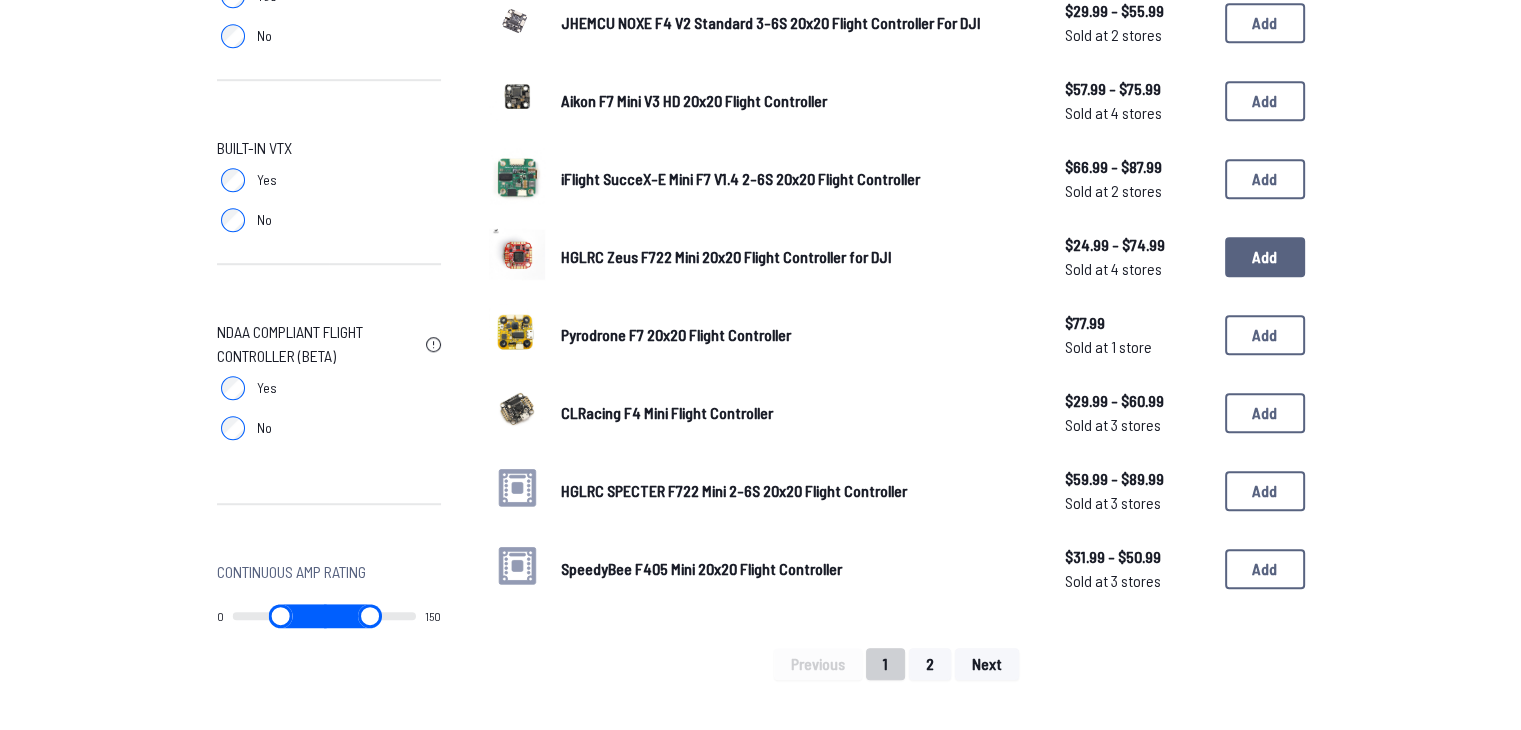 click on "Add" at bounding box center (1265, 257) 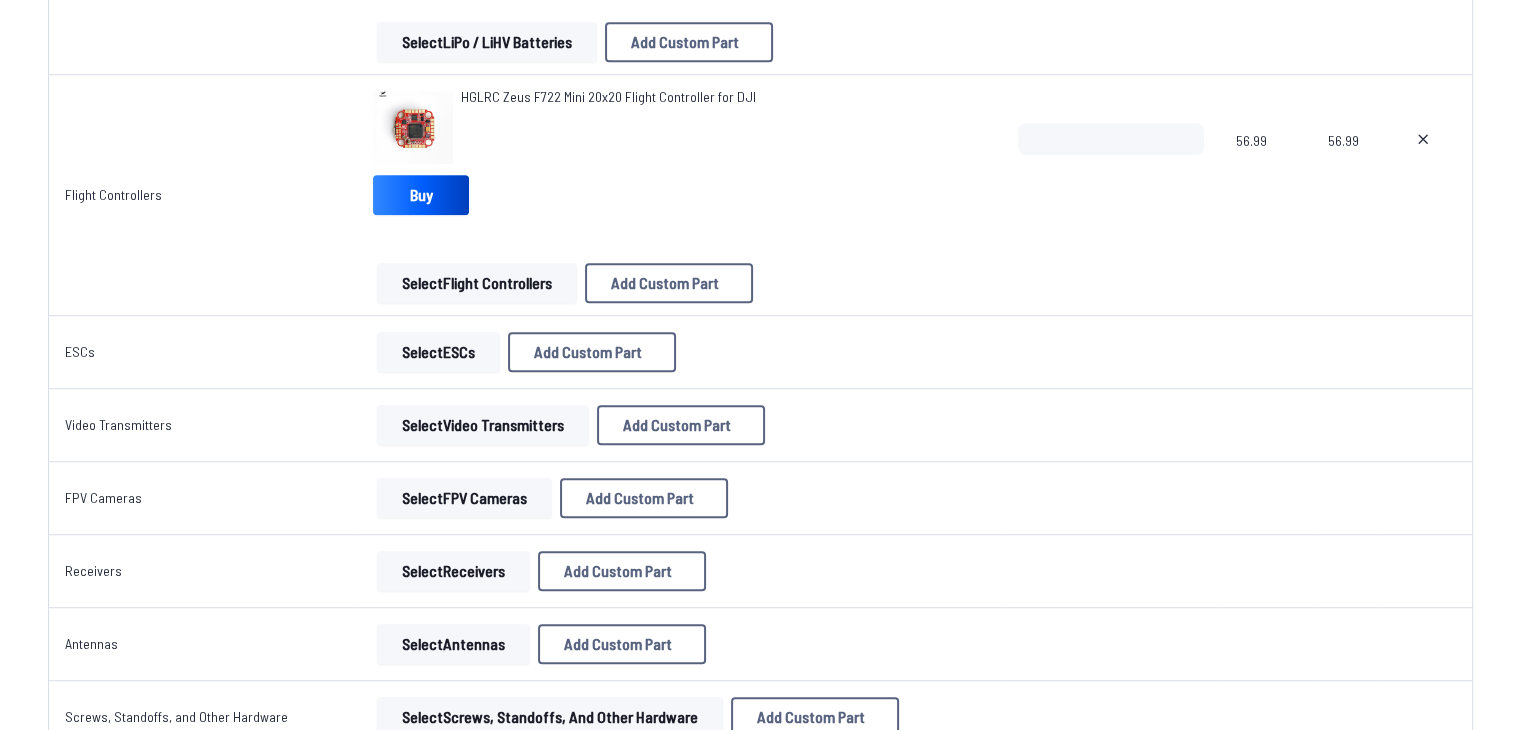 scroll, scrollTop: 1200, scrollLeft: 0, axis: vertical 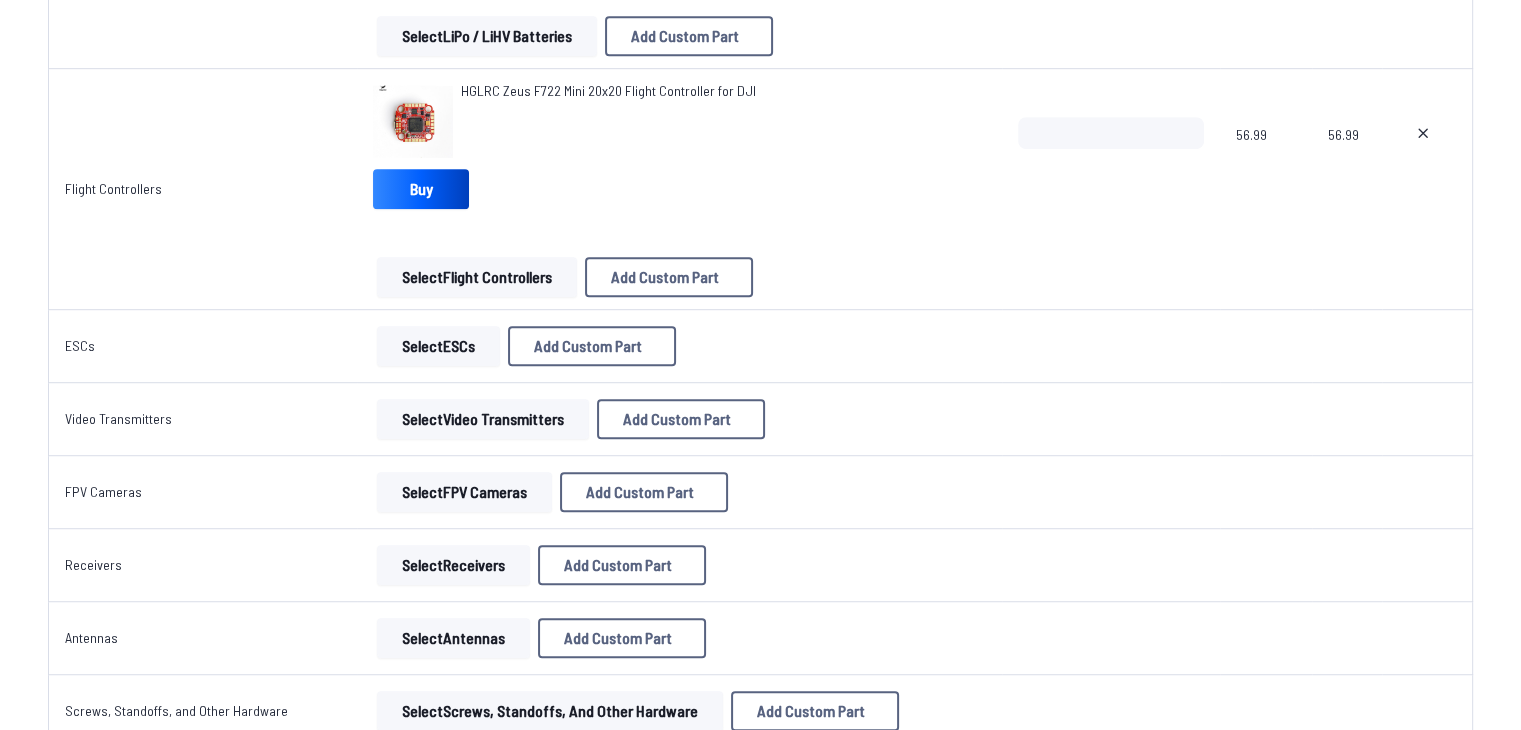 click on "Select  ESCs" at bounding box center (438, 346) 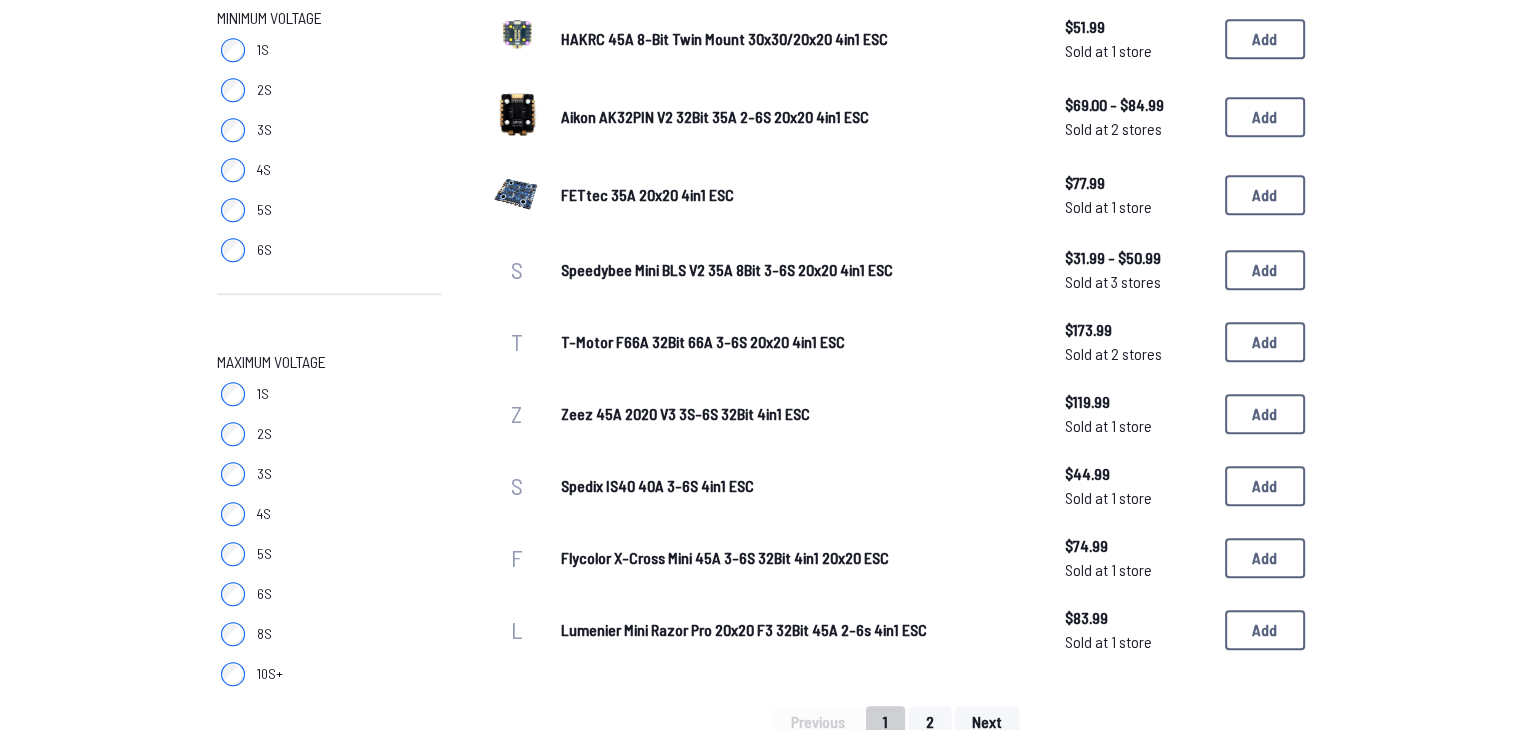 scroll, scrollTop: 1100, scrollLeft: 0, axis: vertical 